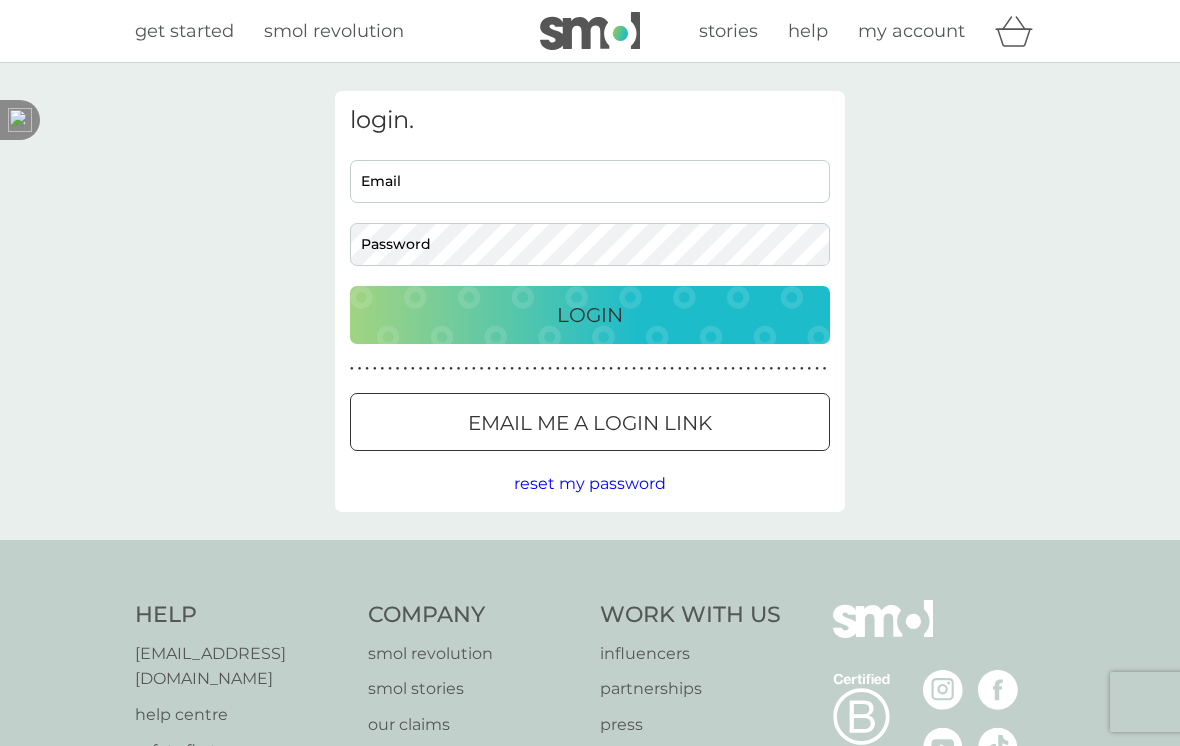 scroll, scrollTop: 0, scrollLeft: 0, axis: both 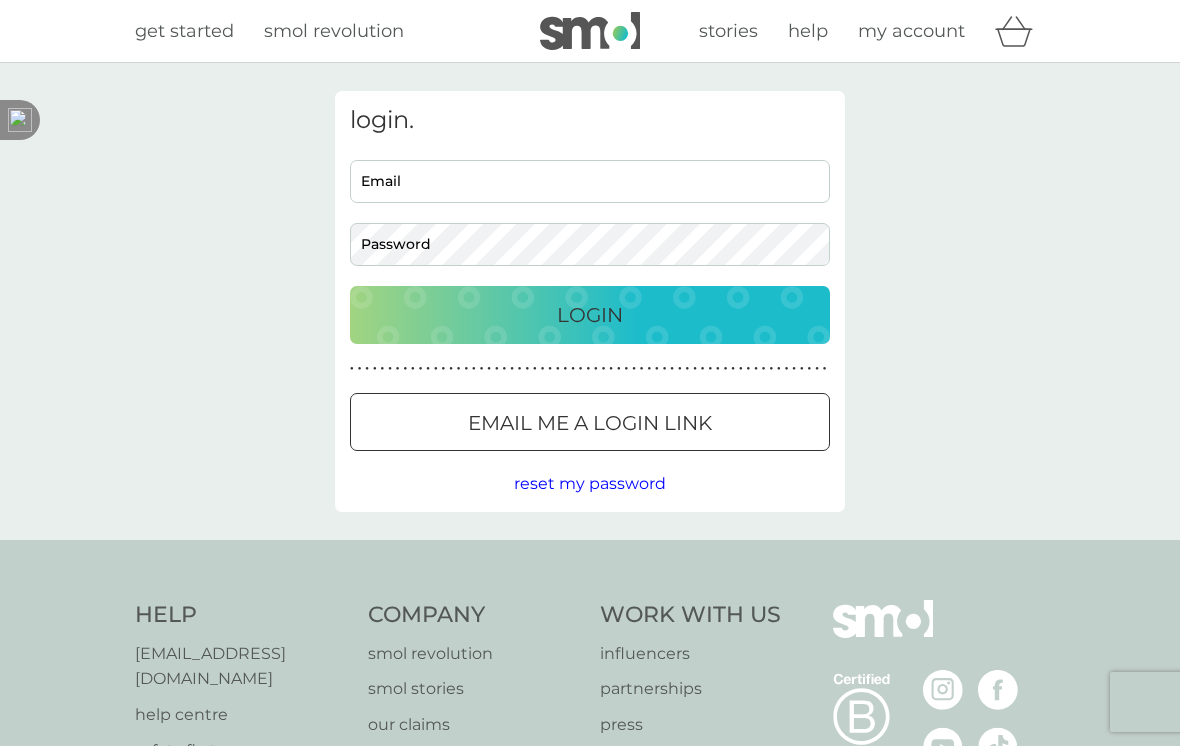 click on "Email" at bounding box center [590, 181] 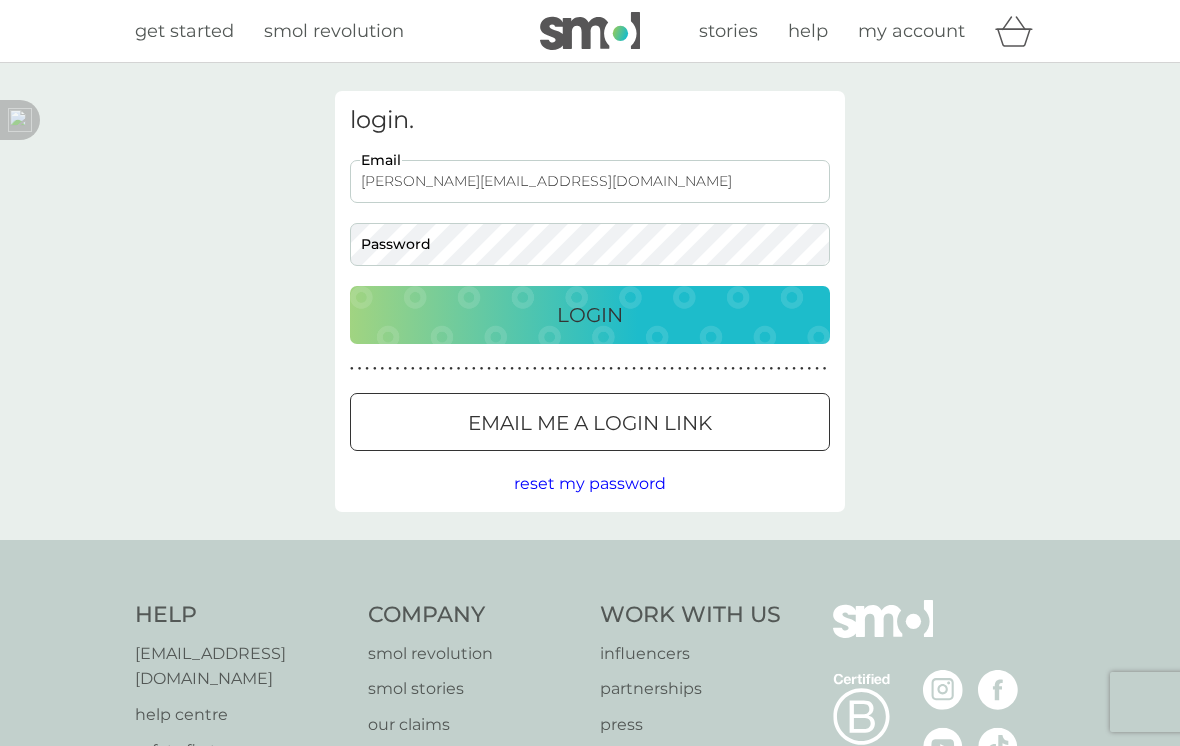 type on "ginny-tommy@talktalk.net" 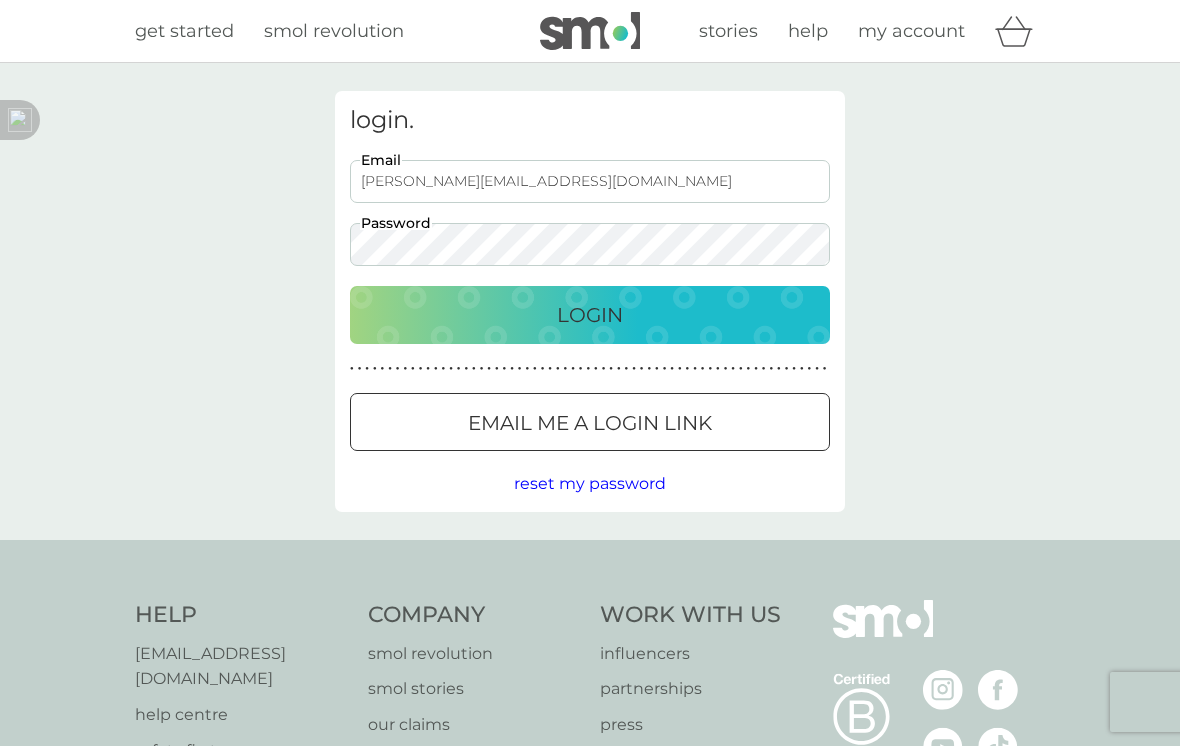 click on "Login" at bounding box center (590, 315) 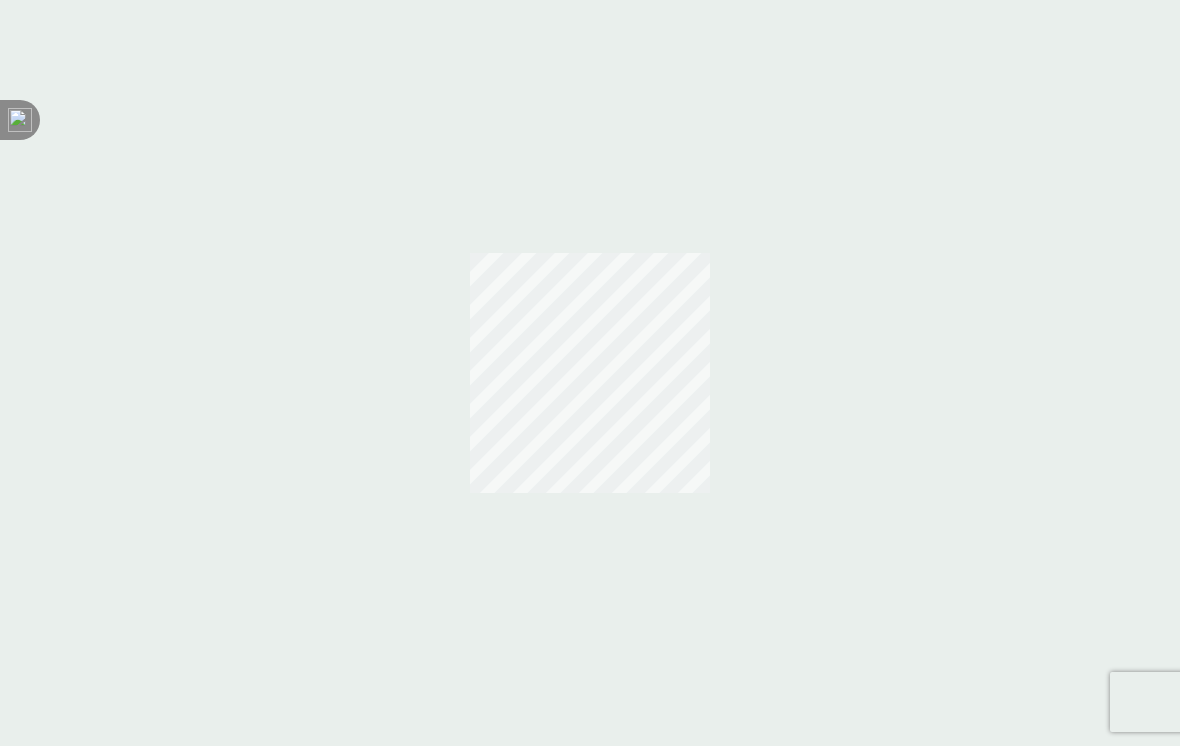 scroll, scrollTop: 0, scrollLeft: 0, axis: both 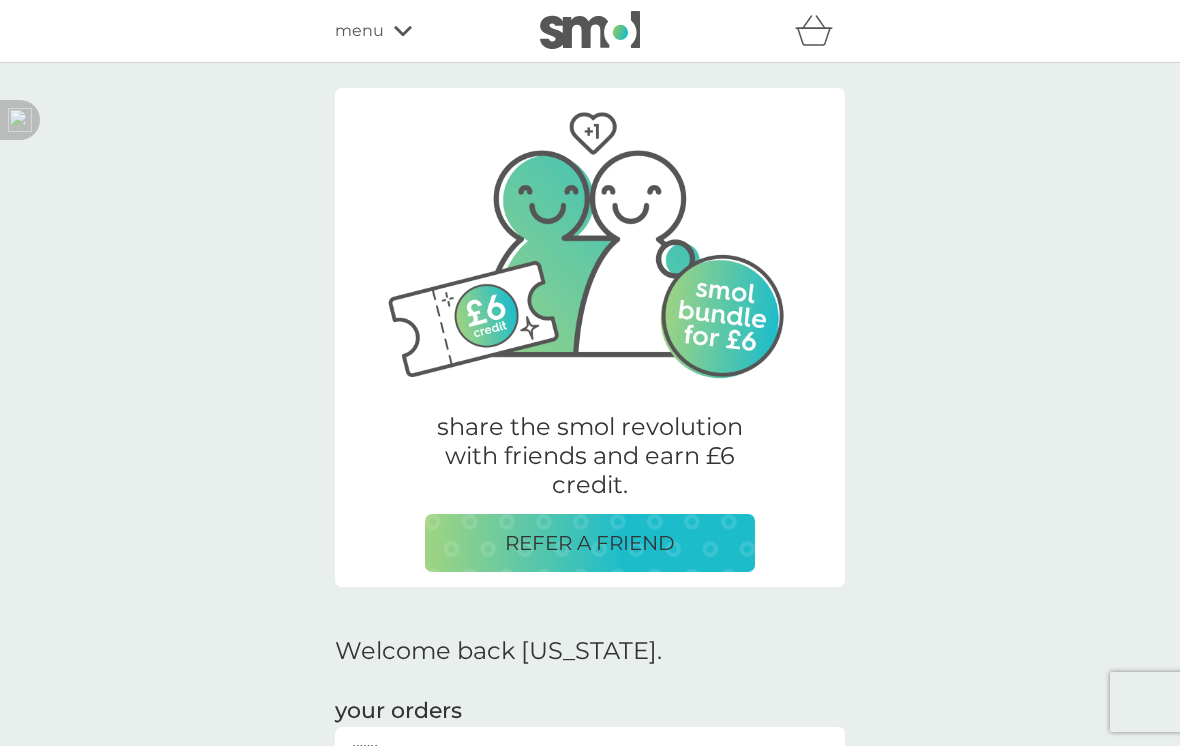 click 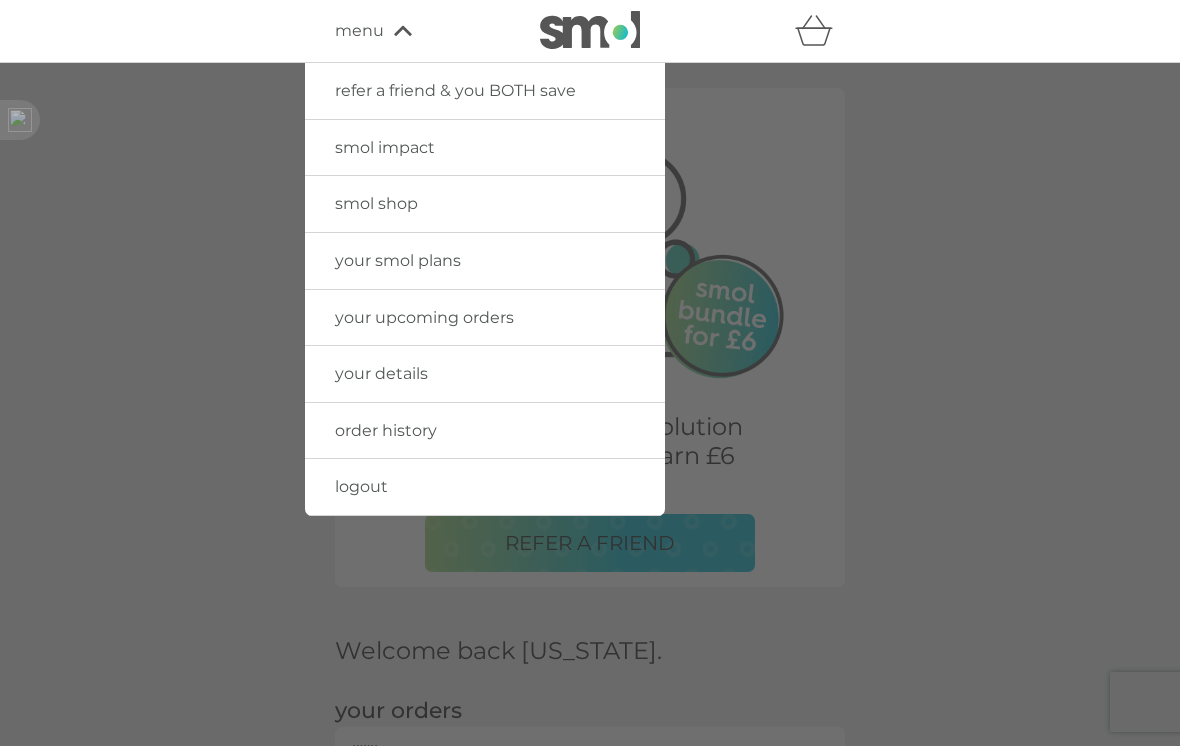 click at bounding box center [590, 436] 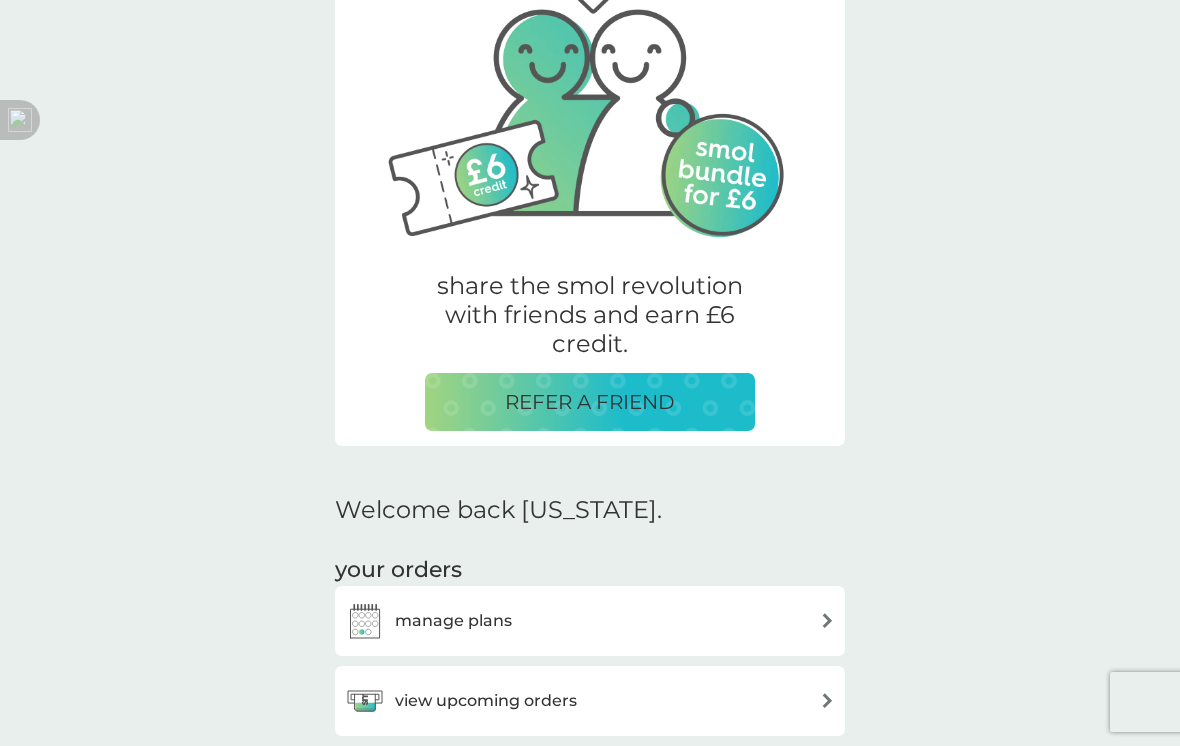 scroll, scrollTop: 401, scrollLeft: 0, axis: vertical 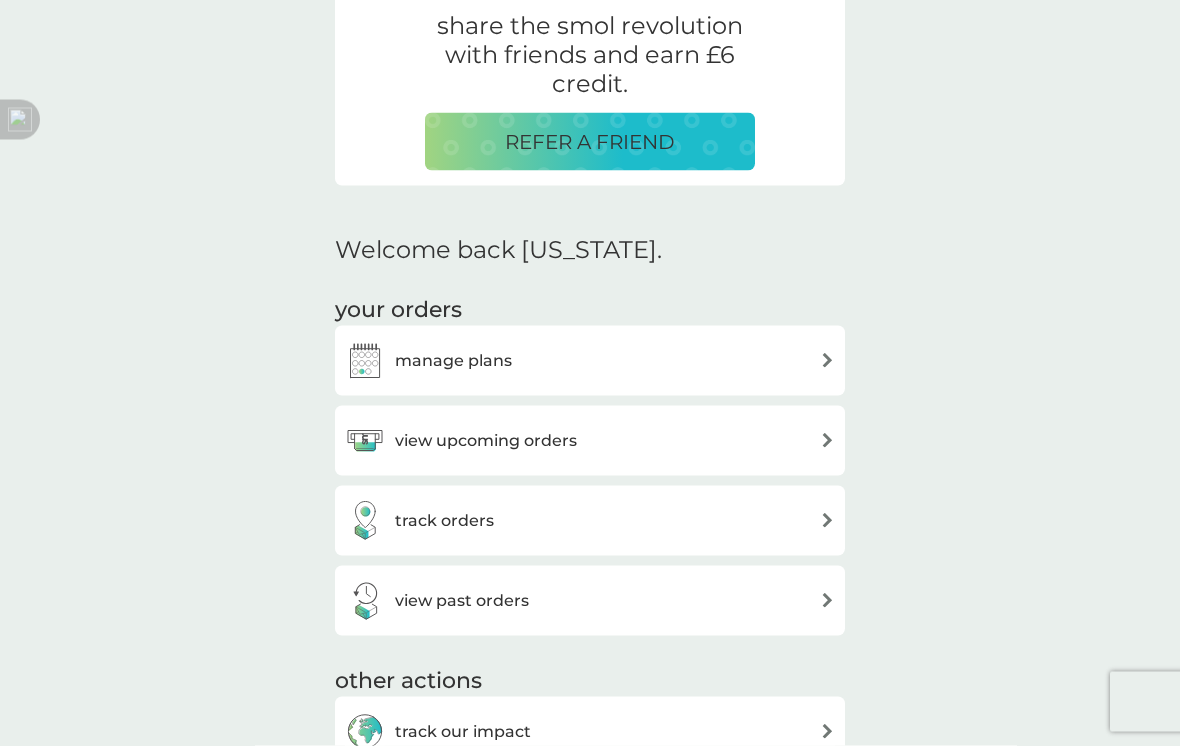 click on "view upcoming orders" at bounding box center [590, 441] 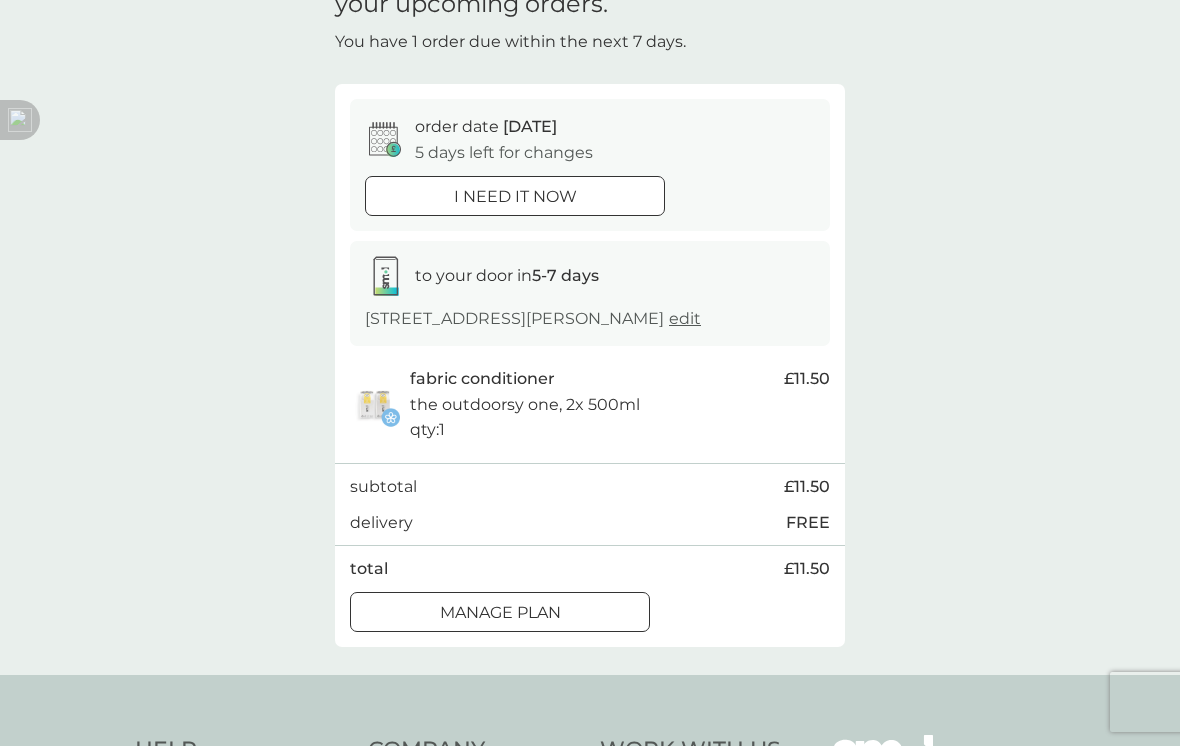 scroll, scrollTop: 92, scrollLeft: 0, axis: vertical 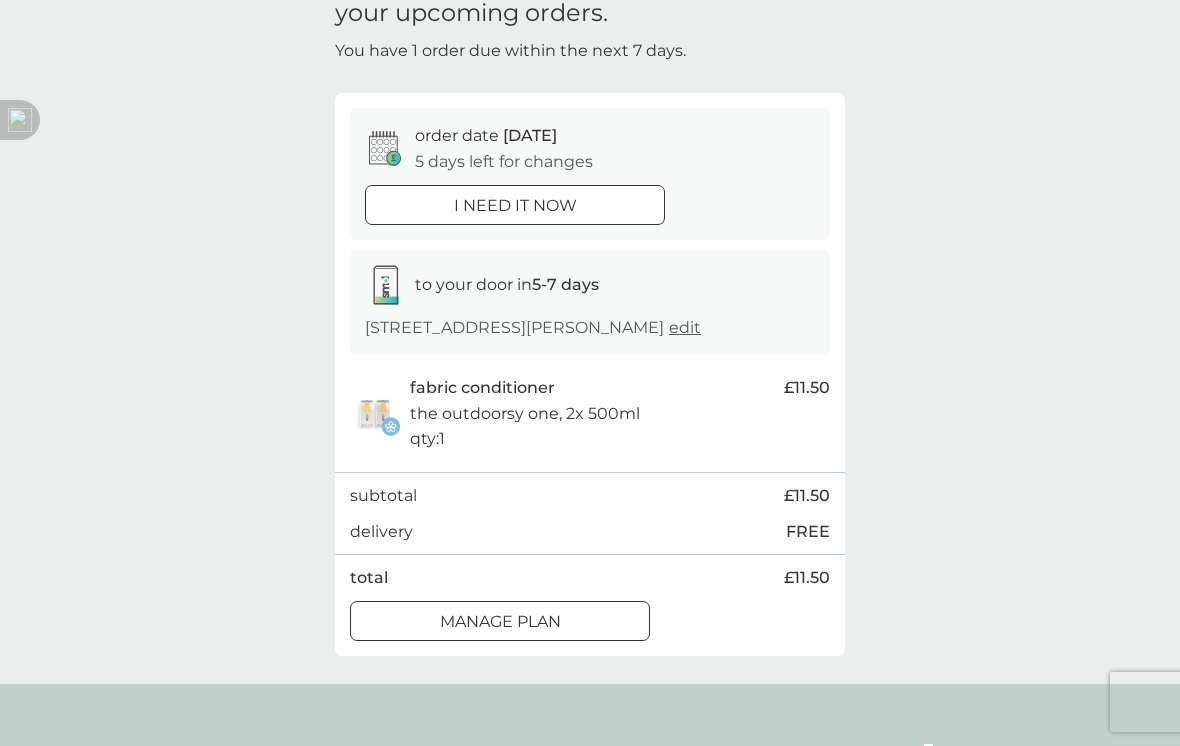 click on "the outdoorsy one, 2x 500ml" at bounding box center (525, 414) 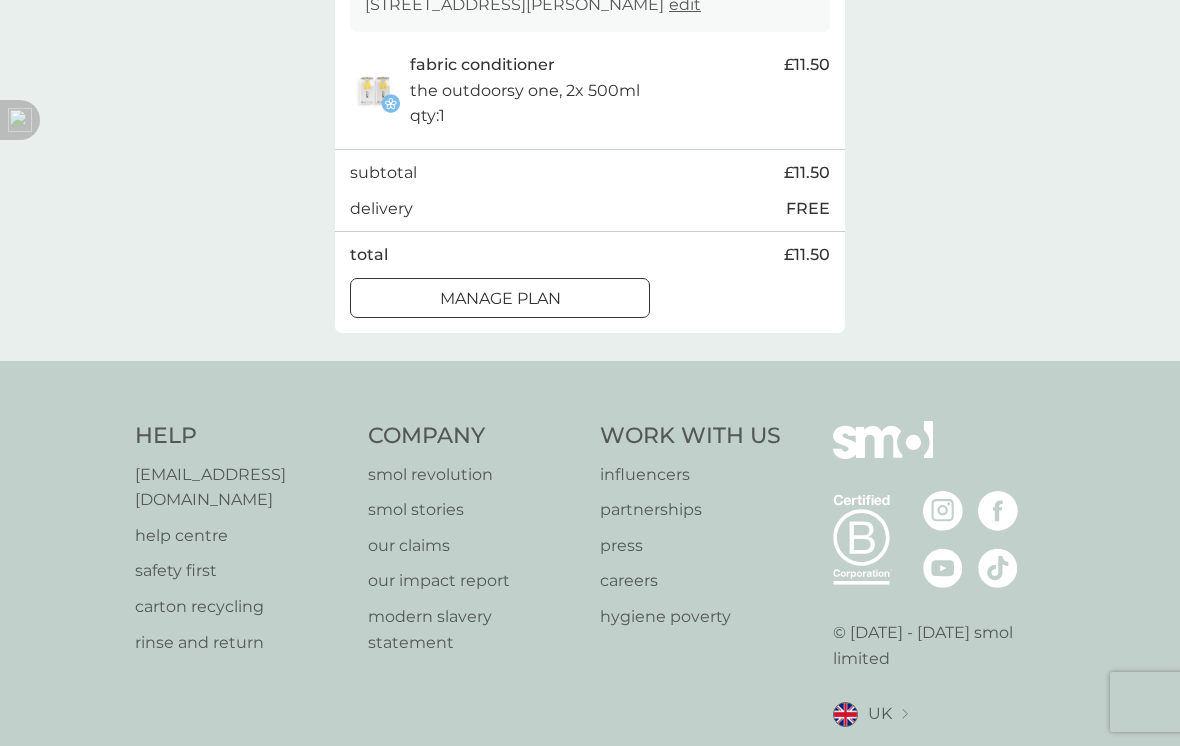 scroll, scrollTop: 440, scrollLeft: 0, axis: vertical 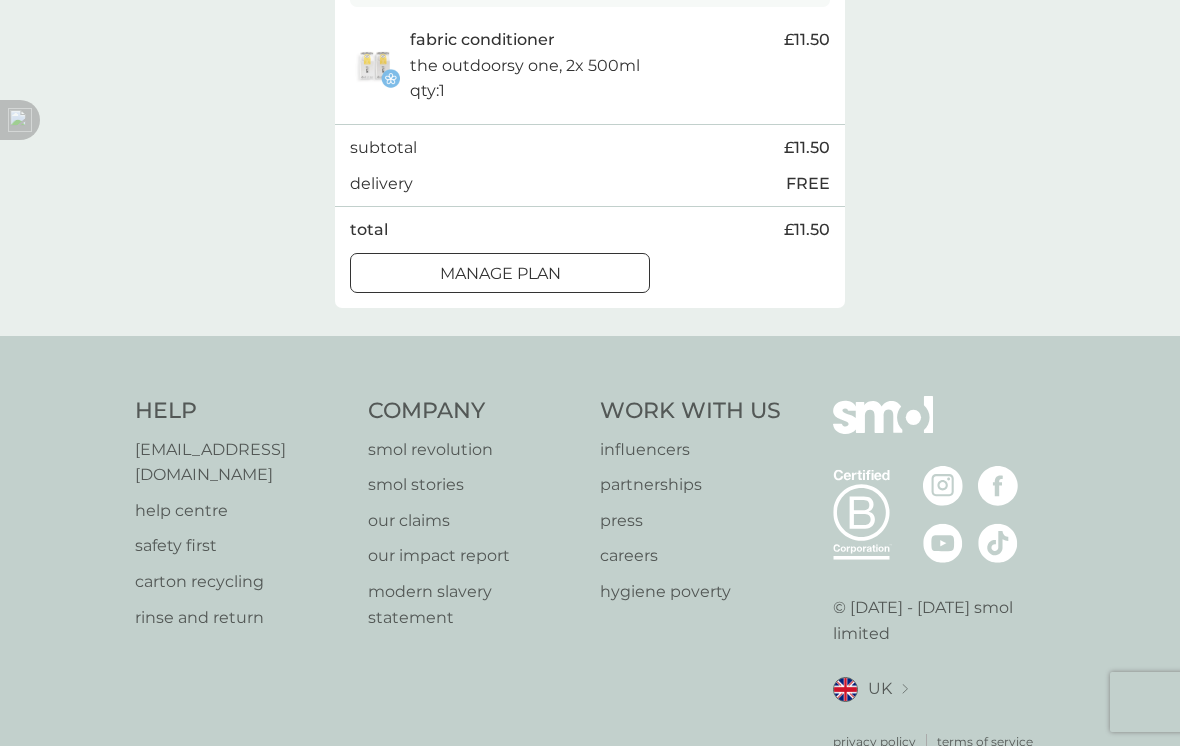 click on "Manage plan" at bounding box center [500, 274] 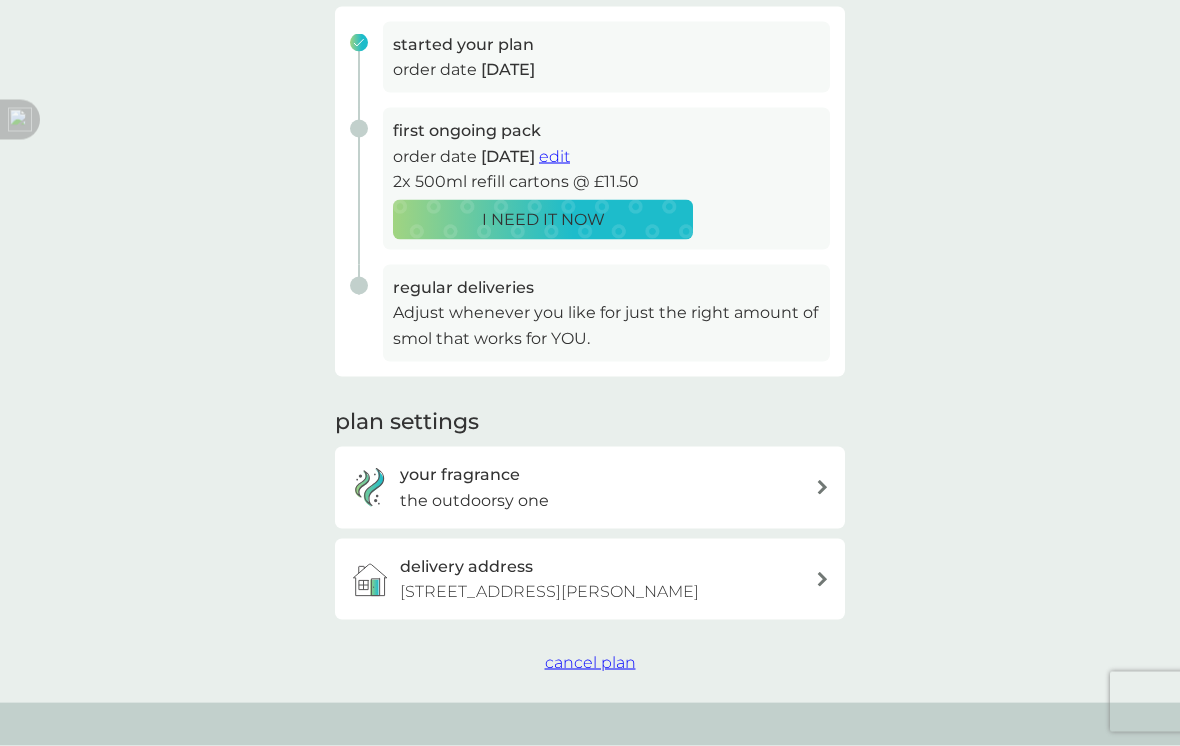 scroll, scrollTop: 310, scrollLeft: 0, axis: vertical 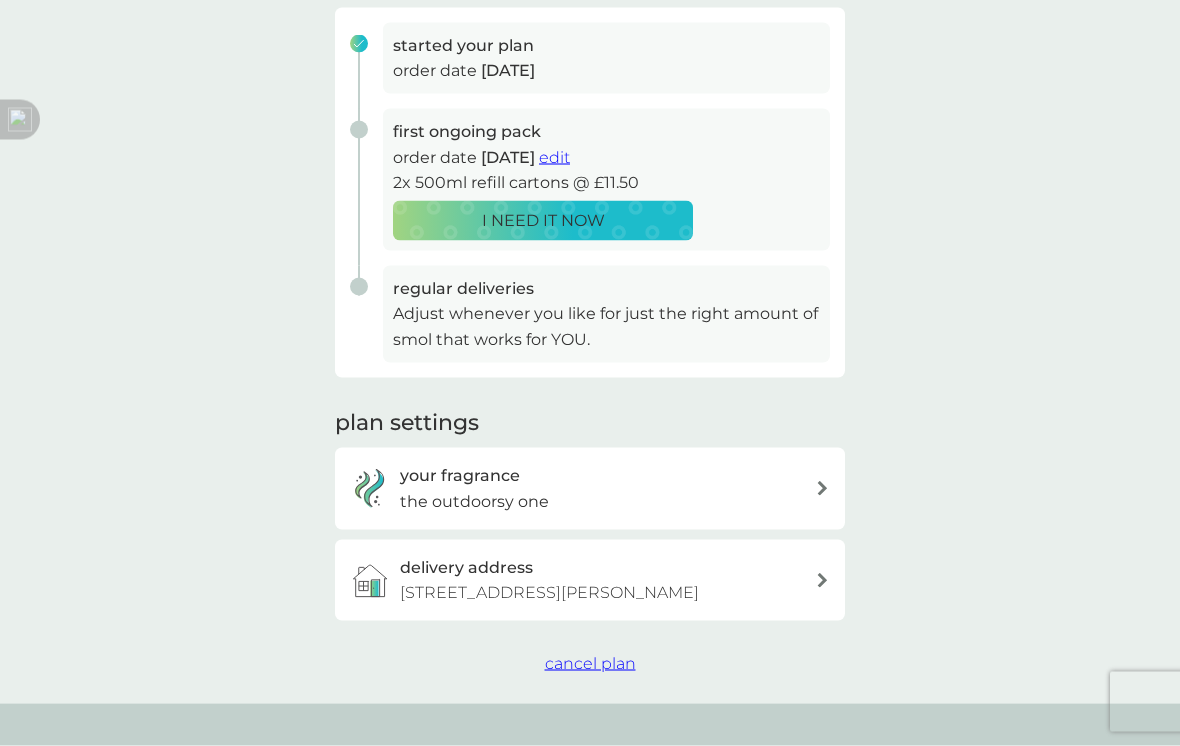 click at bounding box center [822, 488] 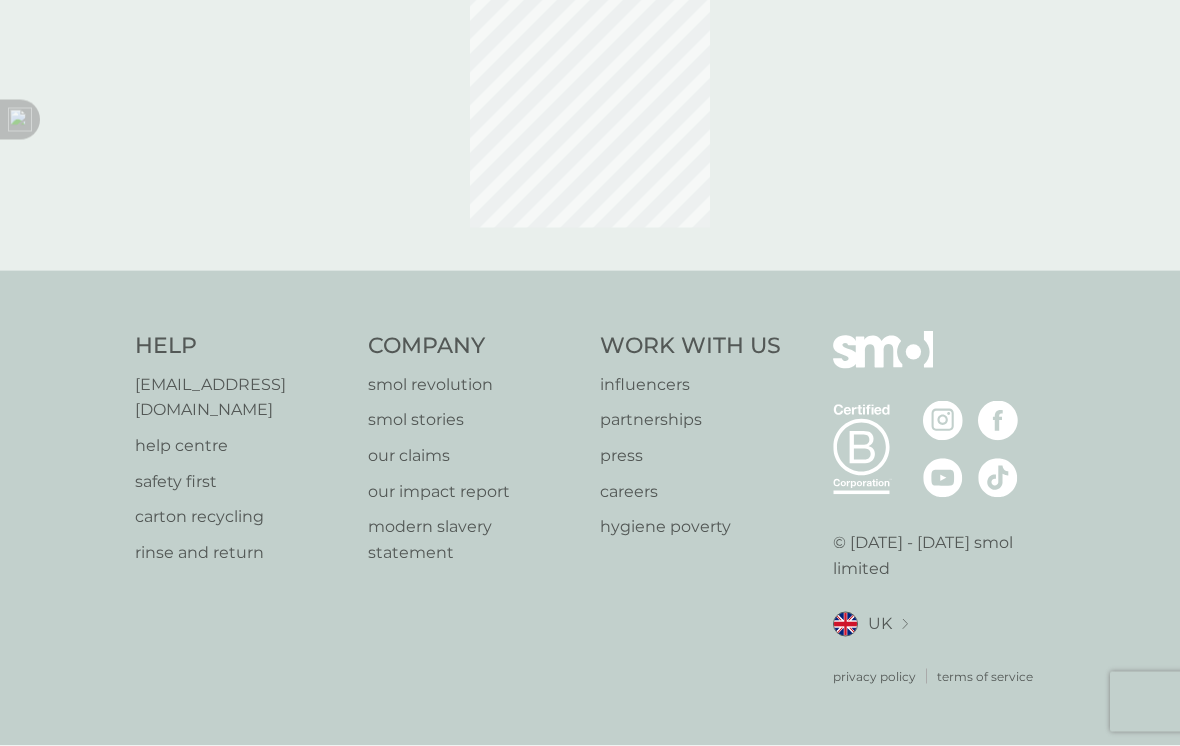 scroll, scrollTop: 0, scrollLeft: 0, axis: both 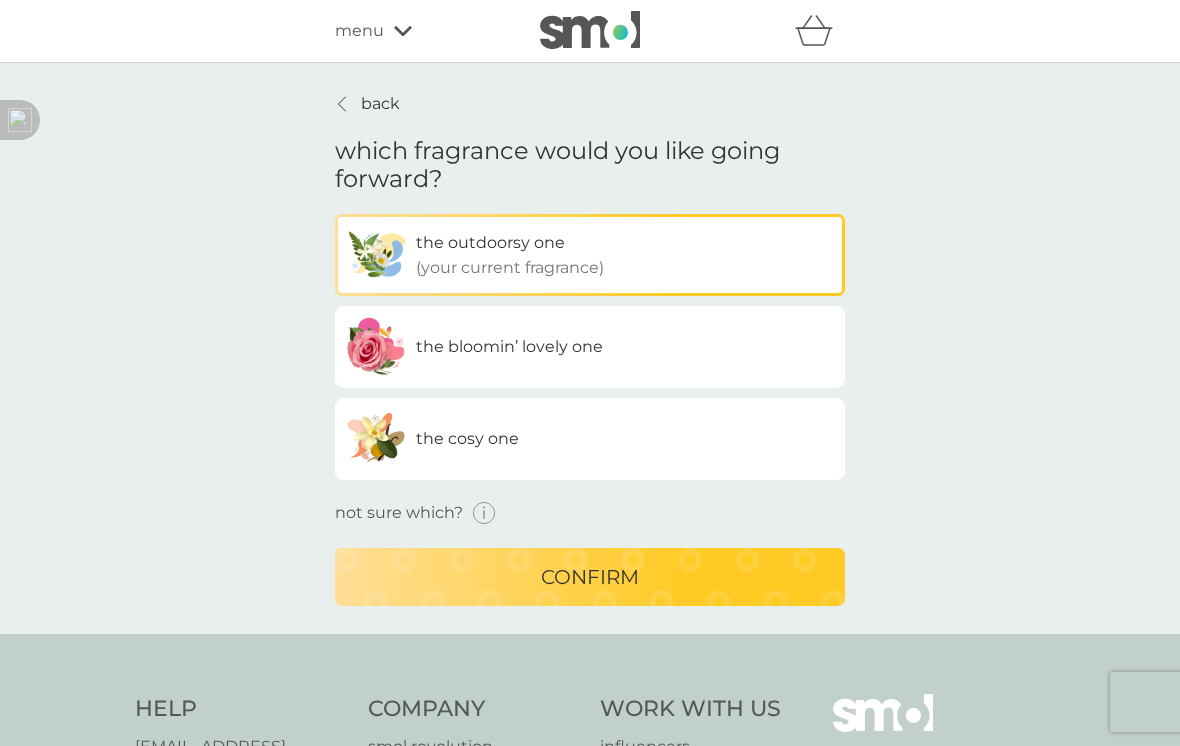 click 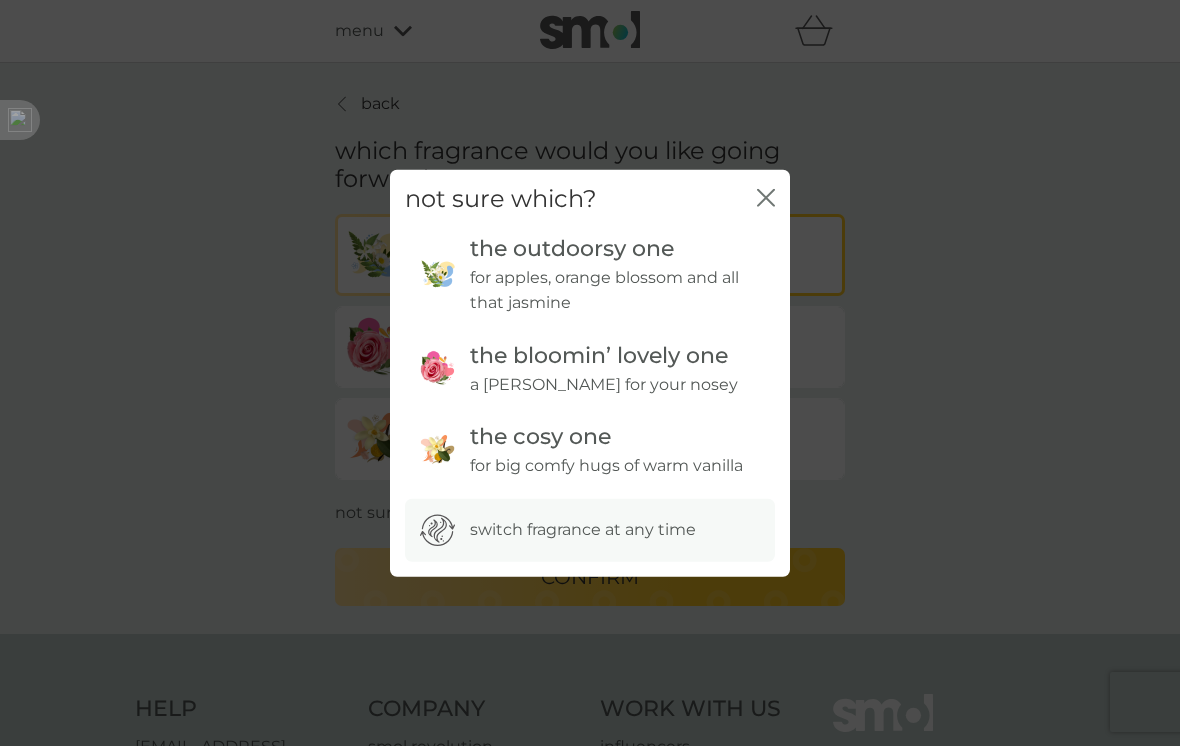 click on "switch fragrance at any time" at bounding box center (583, 530) 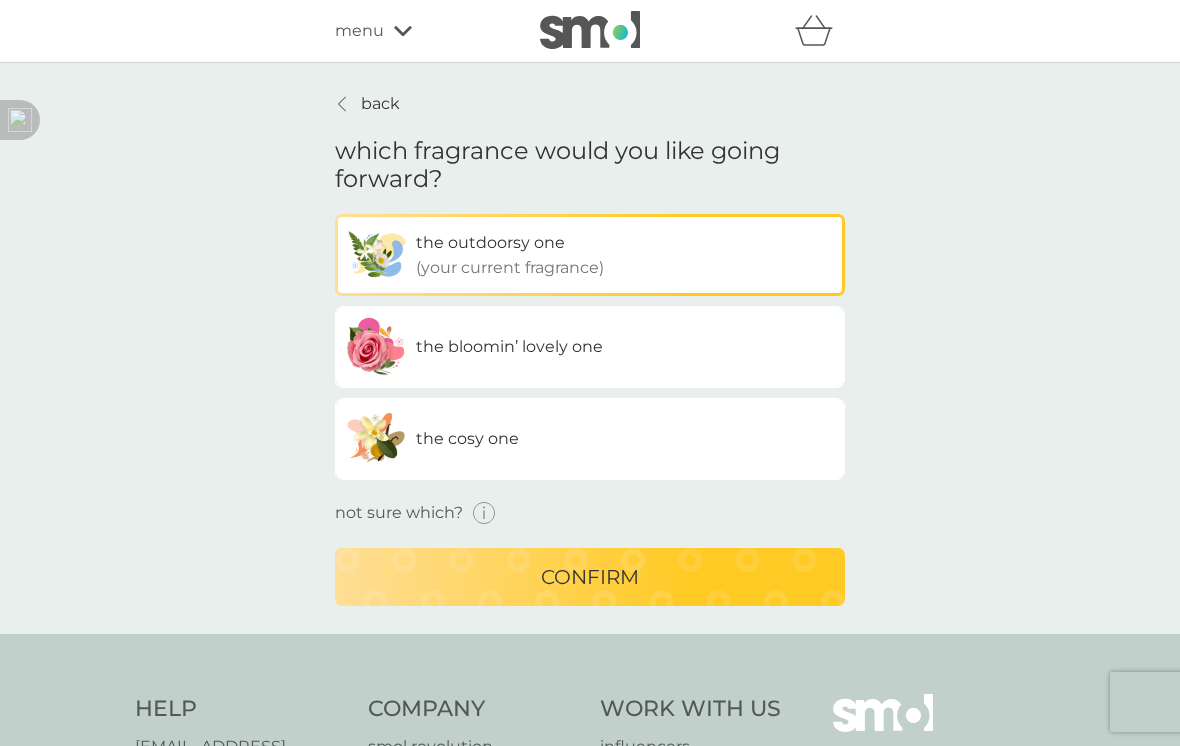 click on "back which fragrance would you like going forward? the outdoorsy one (your current fragrance) the bloomin’ lovely one the cosy one not sure which? confirm" at bounding box center [590, 348] 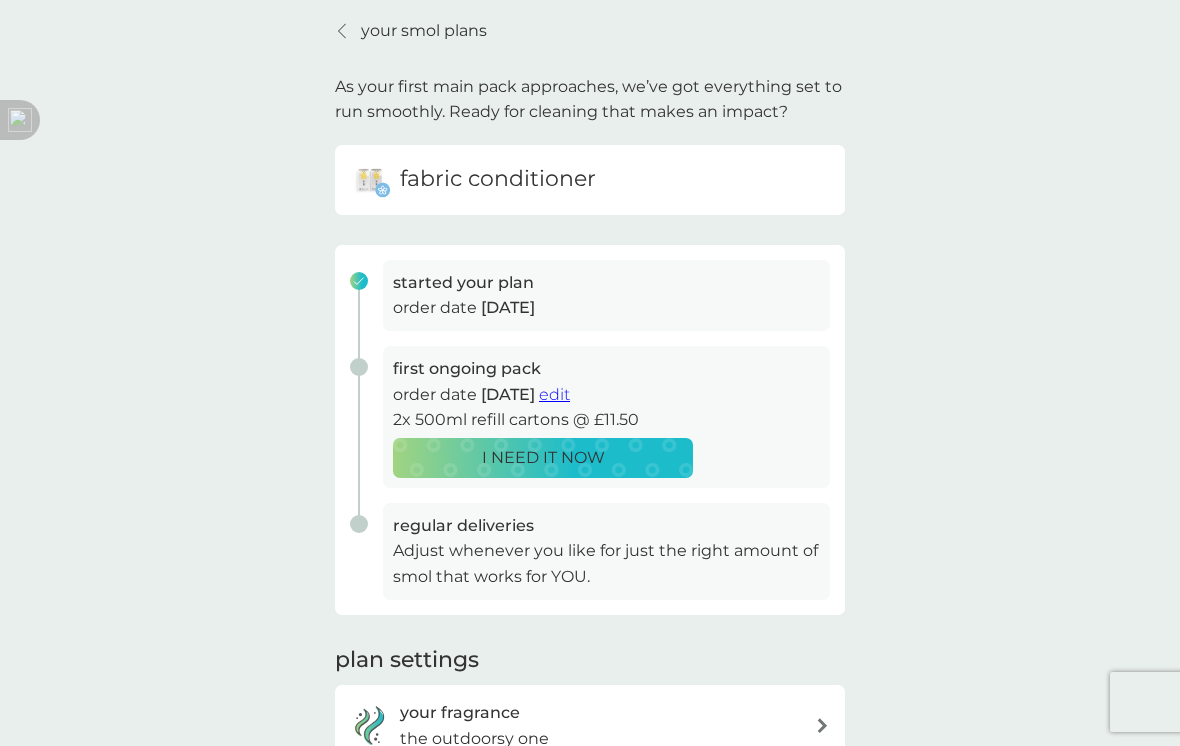 scroll, scrollTop: 0, scrollLeft: 0, axis: both 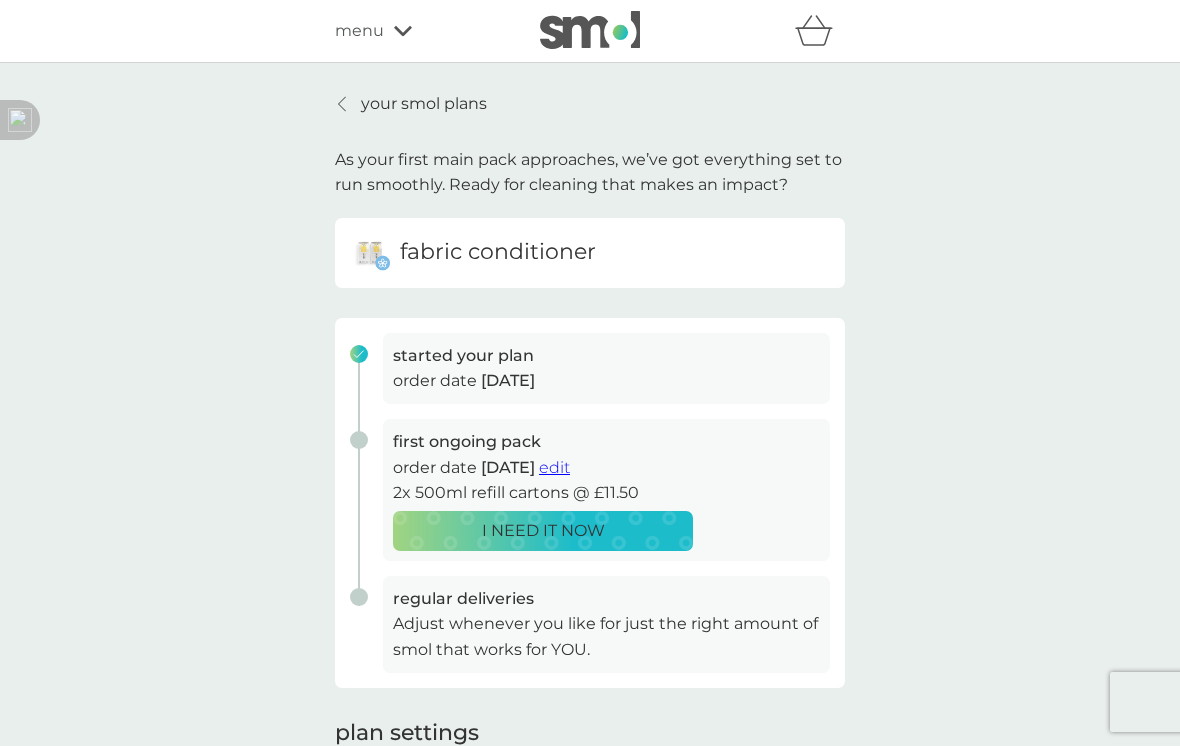 click on "your smol plans" at bounding box center (411, 104) 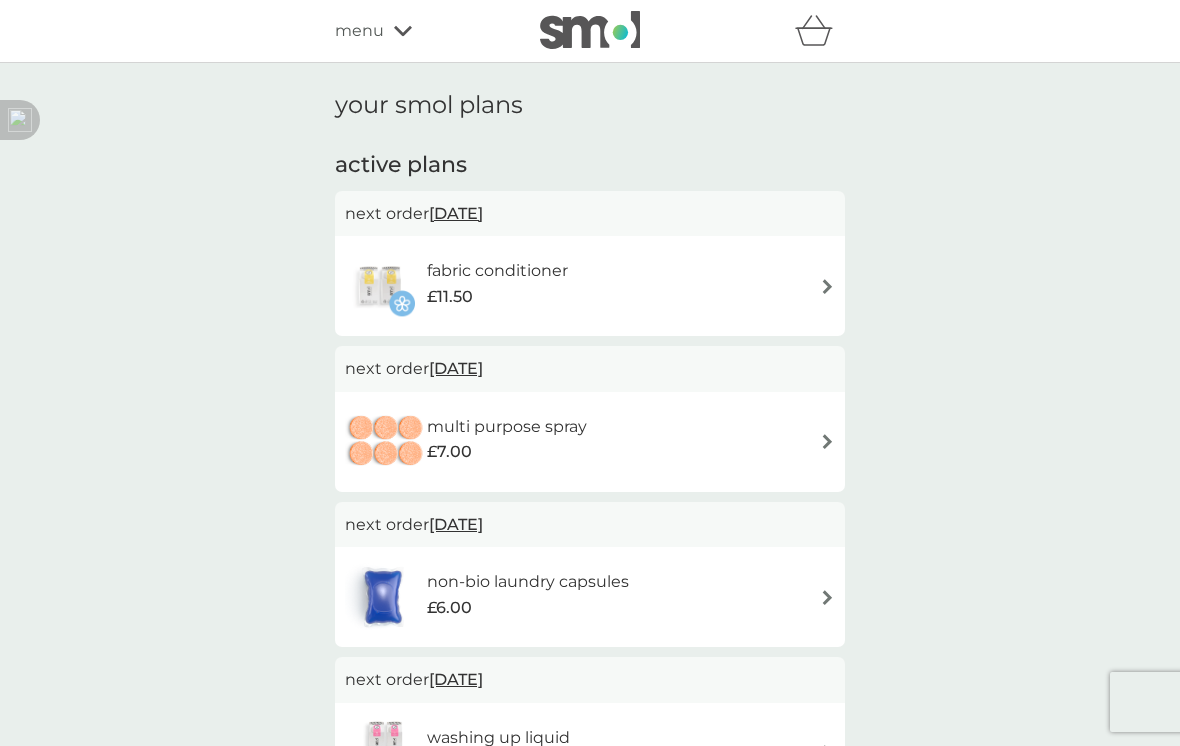 click at bounding box center (827, 441) 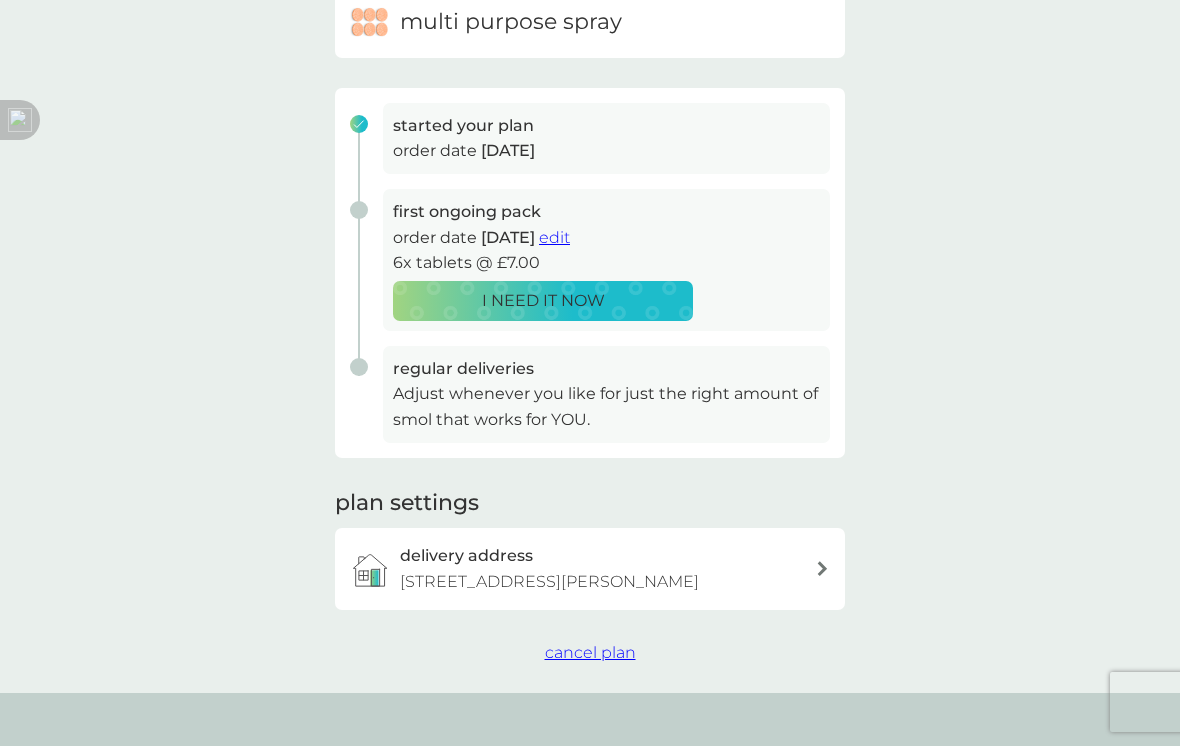 scroll, scrollTop: 232, scrollLeft: 0, axis: vertical 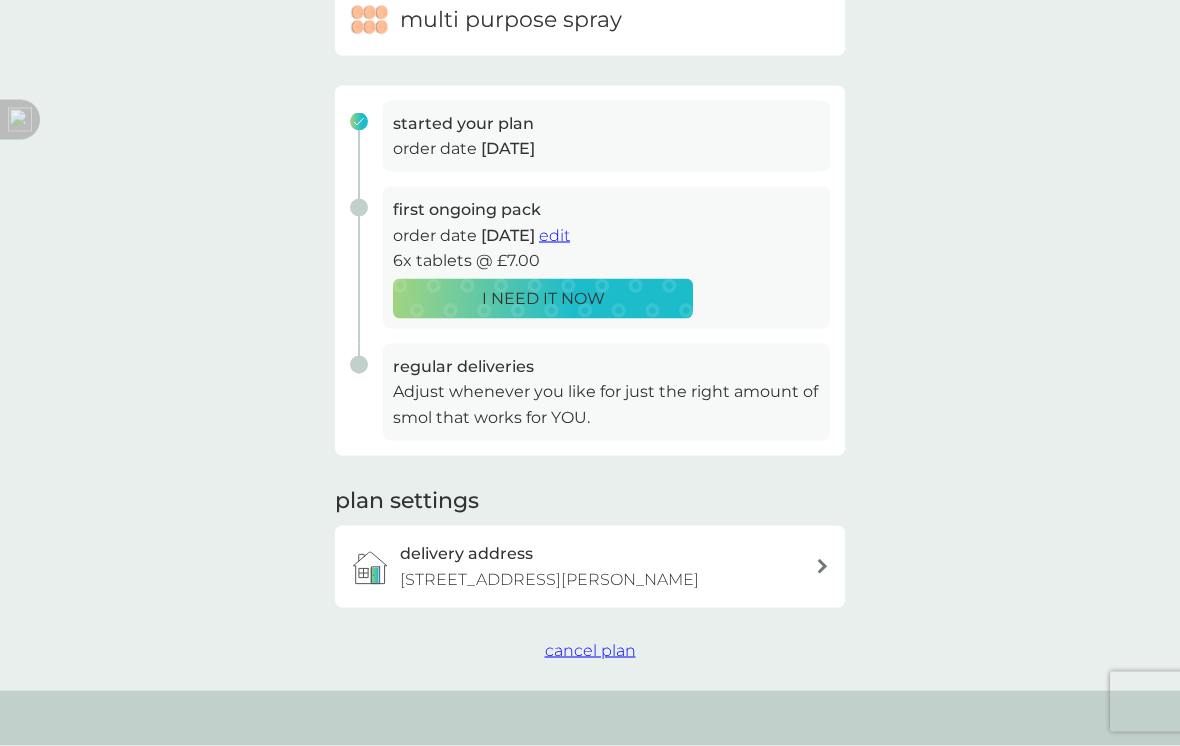click on "cancel plan" at bounding box center (590, 651) 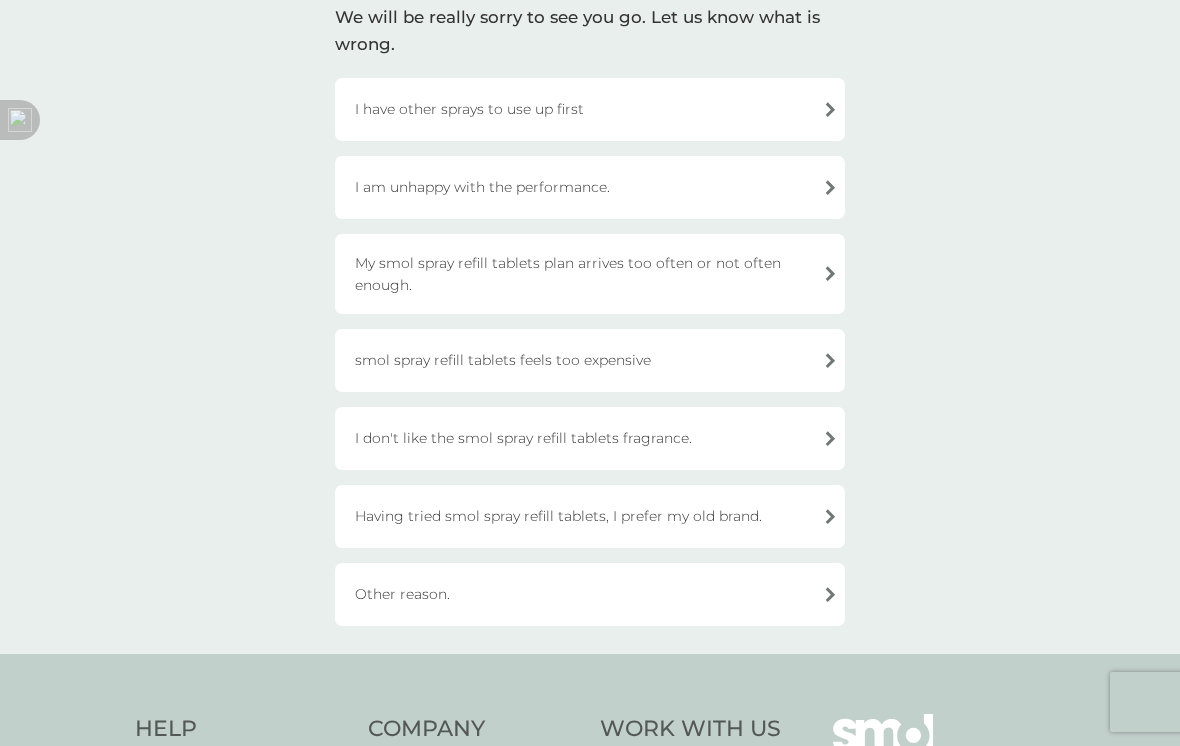 scroll, scrollTop: 189, scrollLeft: 0, axis: vertical 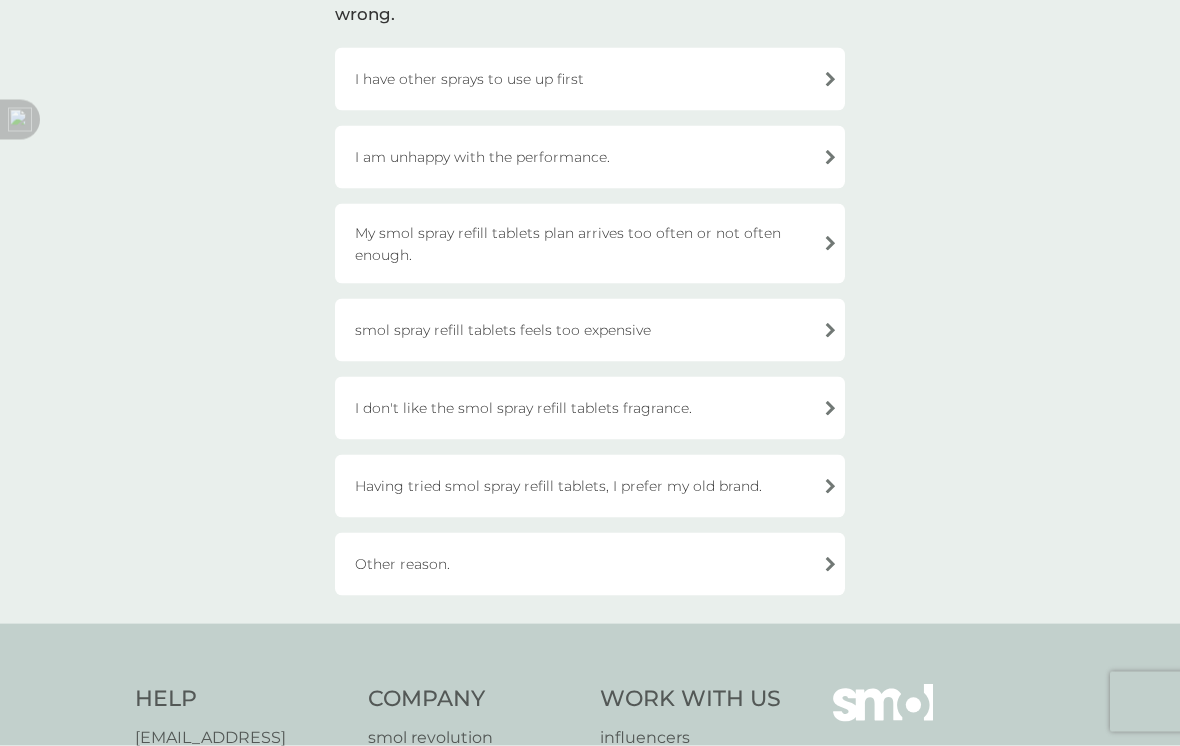 click on "Other reason." at bounding box center (590, 564) 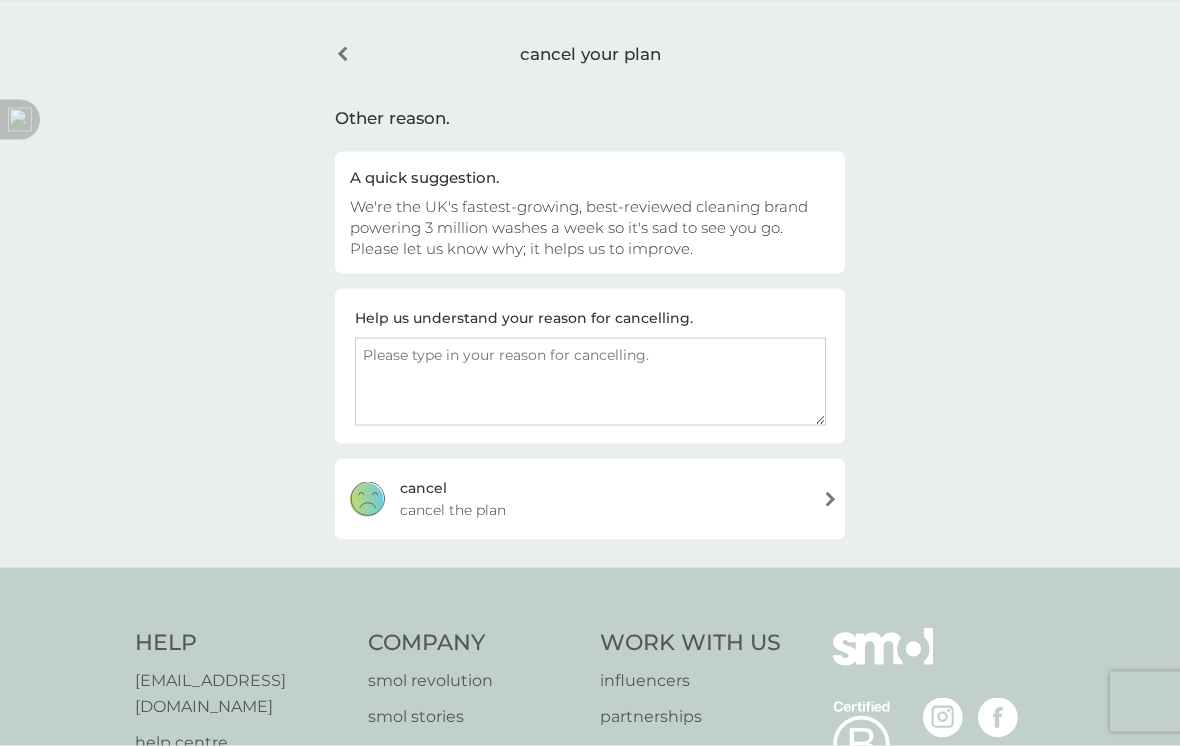 scroll, scrollTop: 0, scrollLeft: 0, axis: both 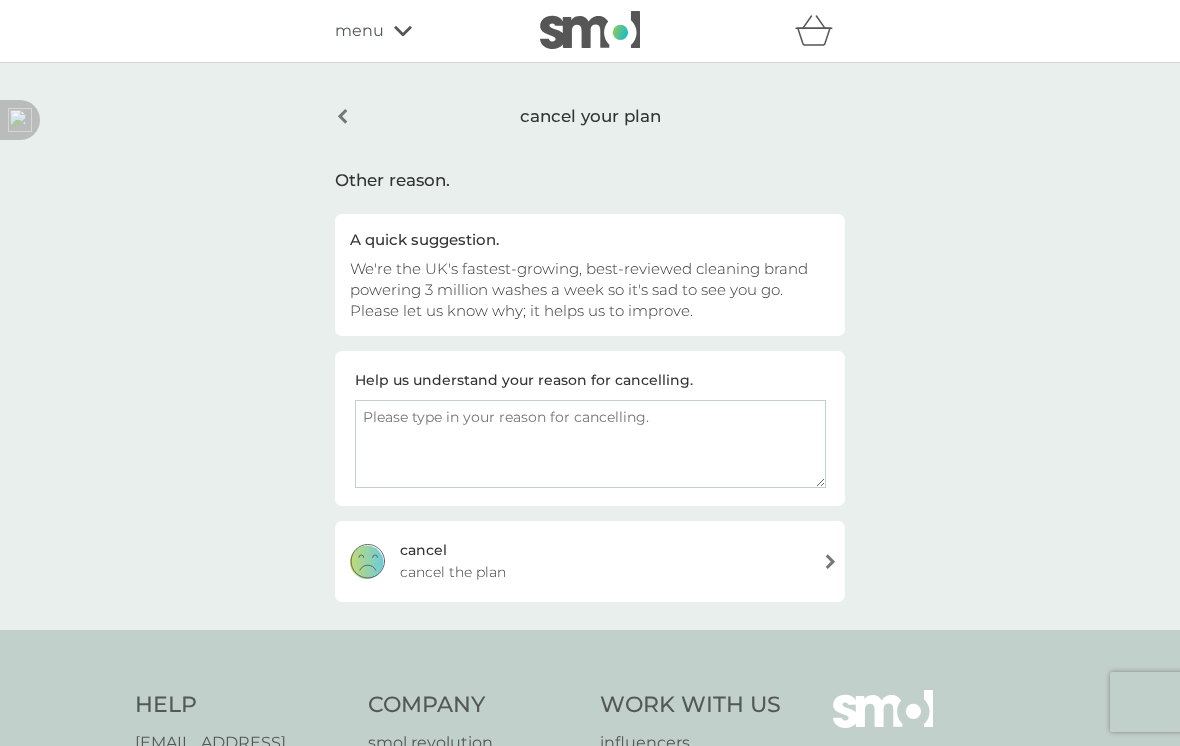 click on "cancel your plan" at bounding box center (590, 116) 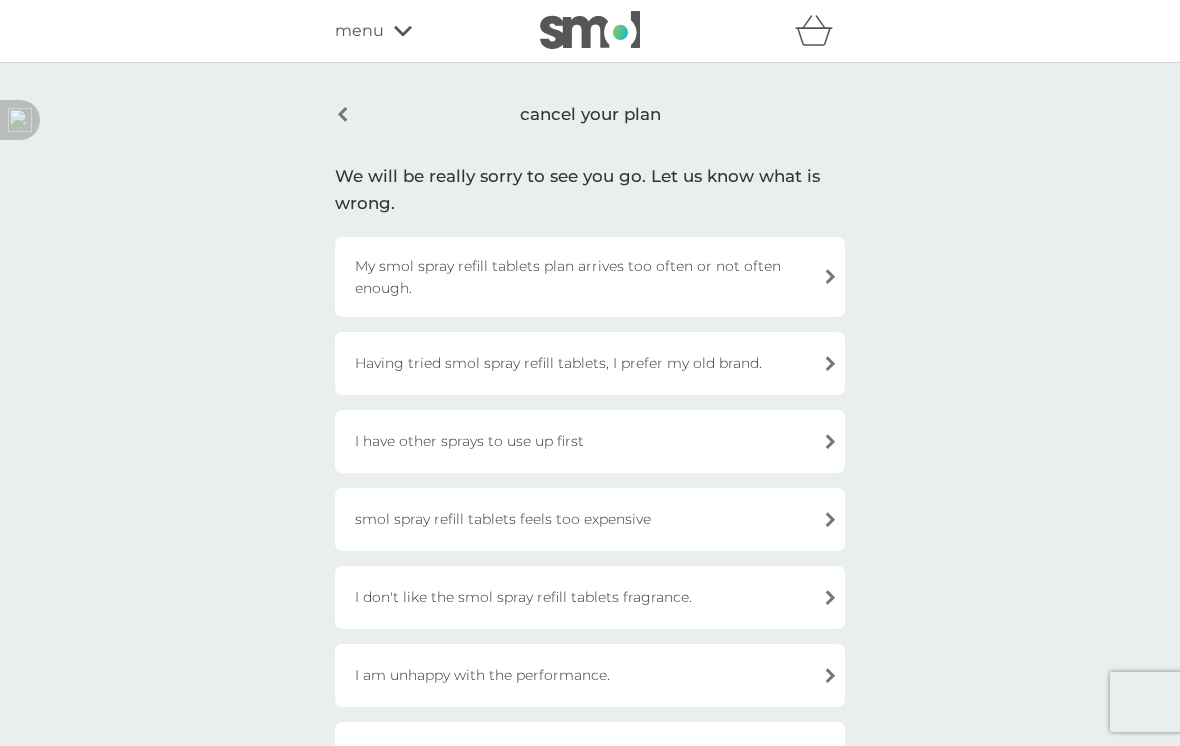 click on "cancel your plan" at bounding box center (590, 114) 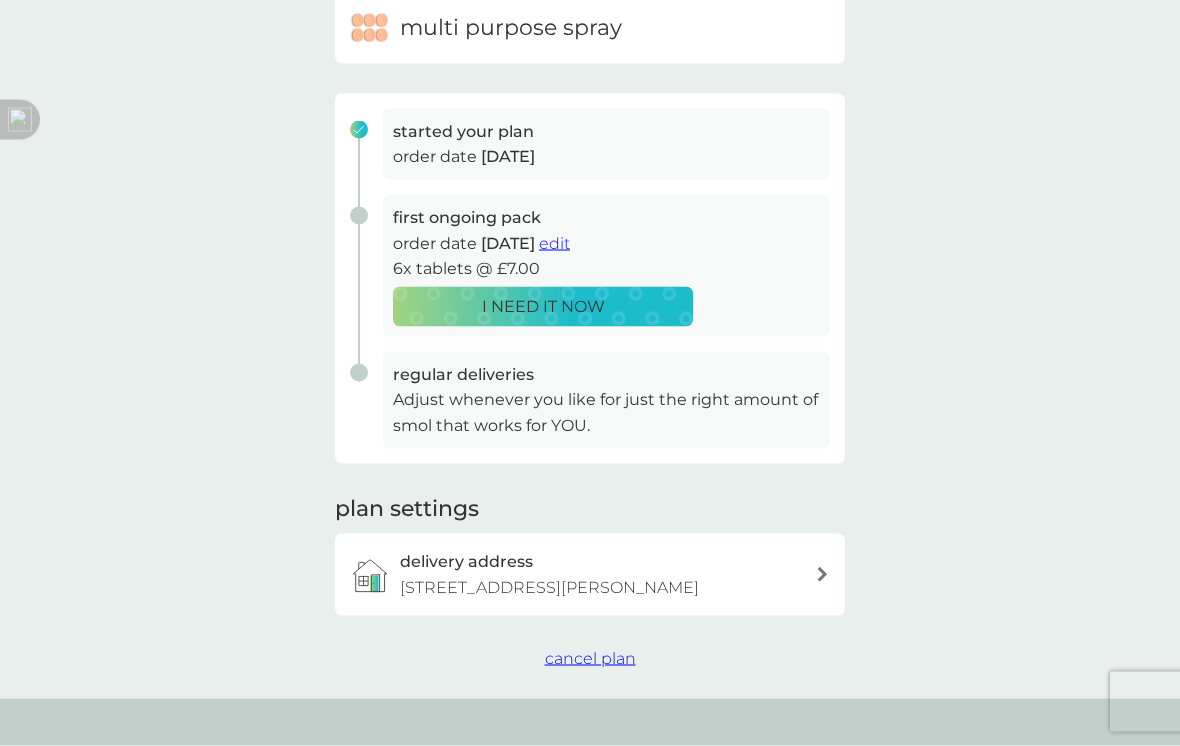 scroll, scrollTop: 225, scrollLeft: 0, axis: vertical 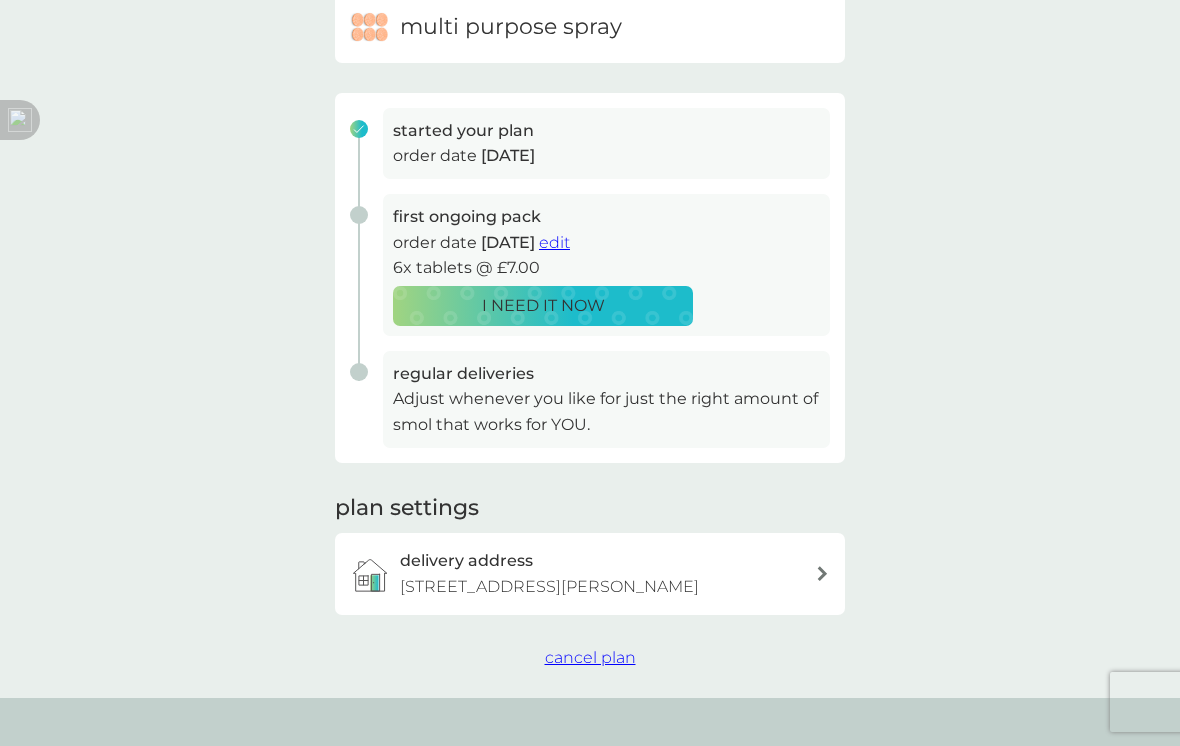 click on "cancel plan" at bounding box center (590, 657) 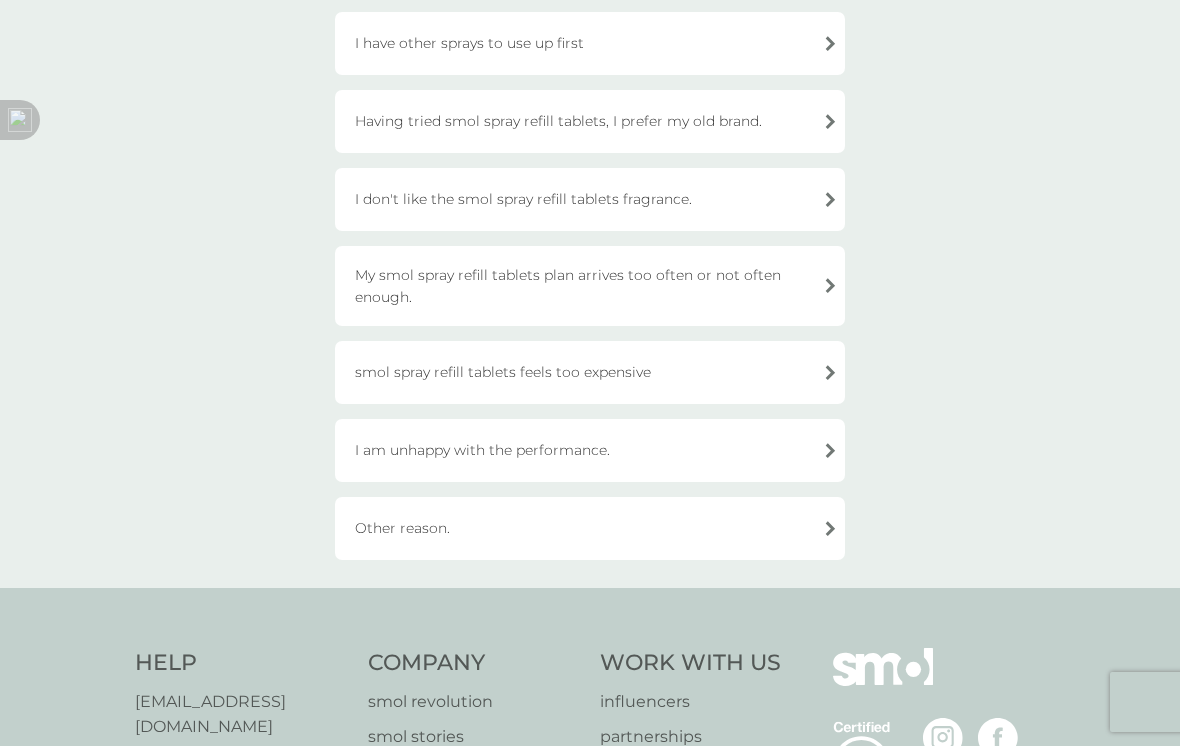 scroll, scrollTop: 0, scrollLeft: 0, axis: both 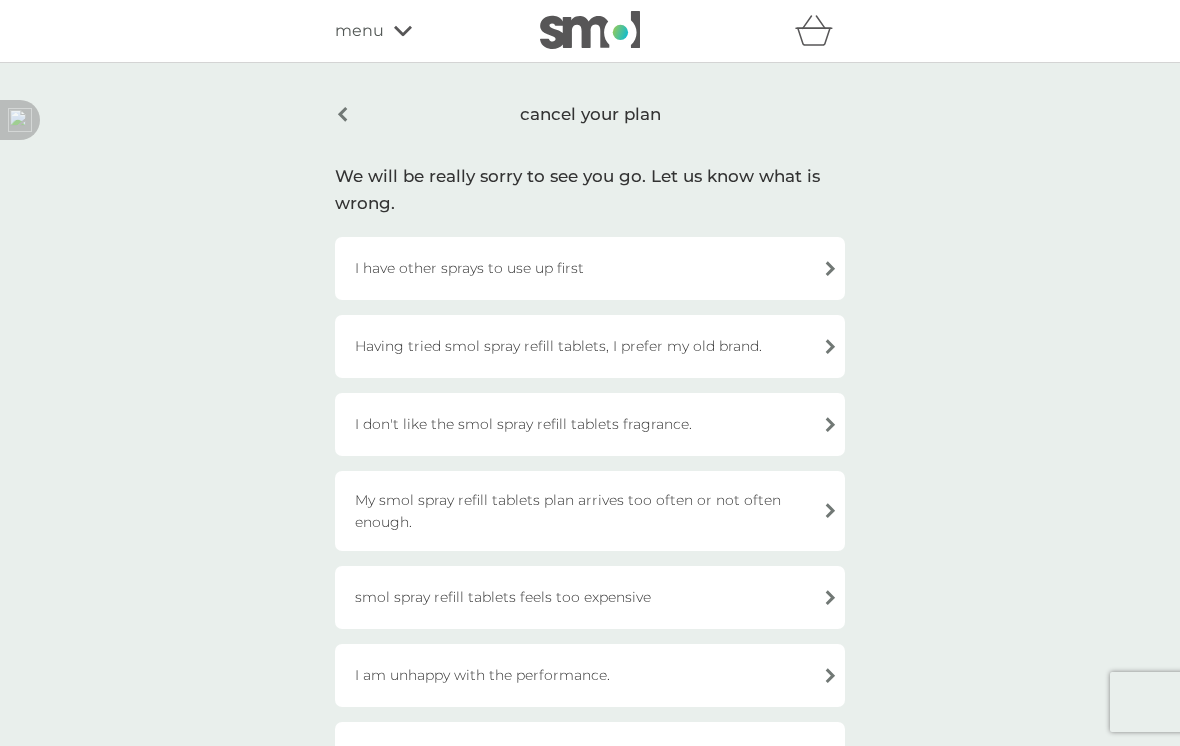 click on "Having tried smol spray refill tablets, I prefer my old brand." at bounding box center (590, 346) 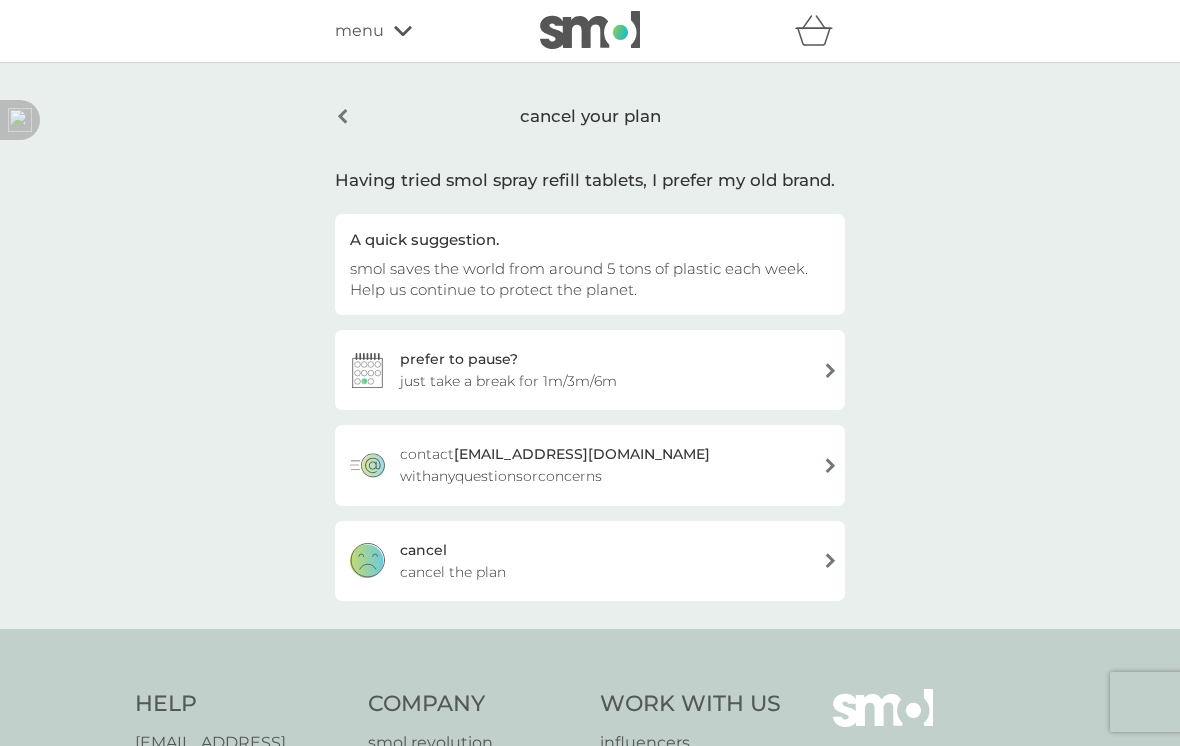 click on "prefer to pause? just take a break for 1m/3m/6m" at bounding box center [590, 370] 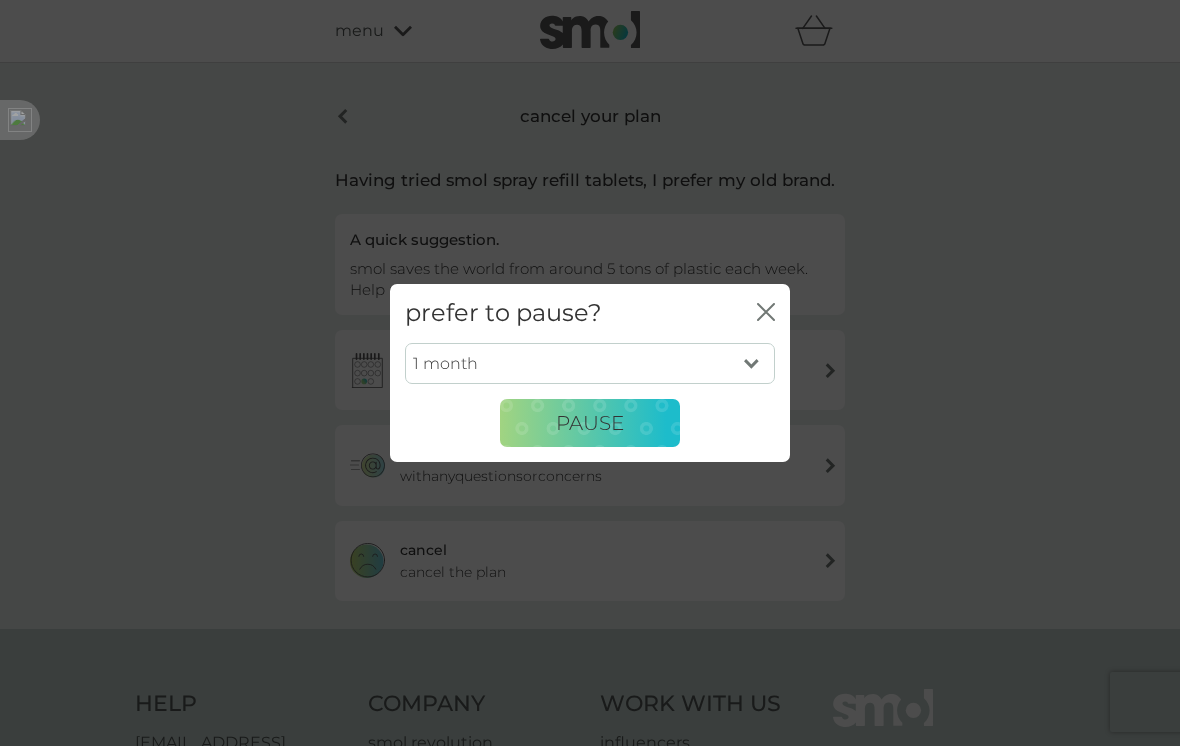 click on "1 month 3 months 6 months" at bounding box center [590, 364] 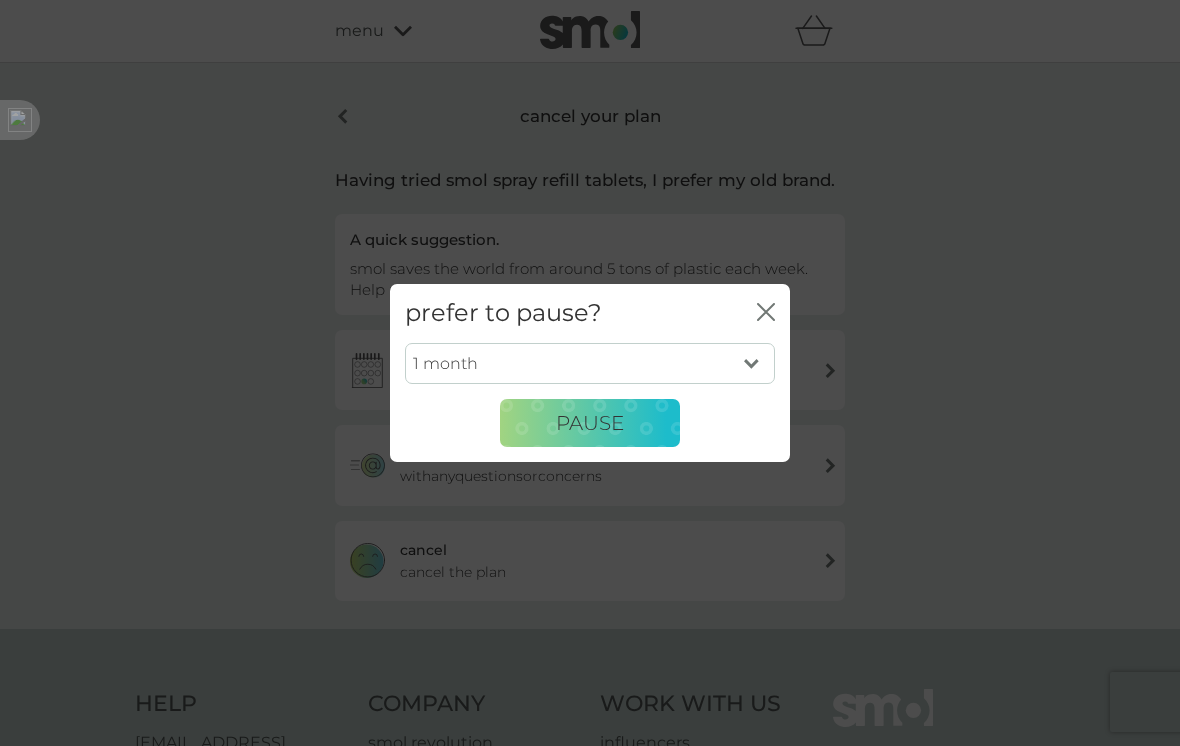 select on "6" 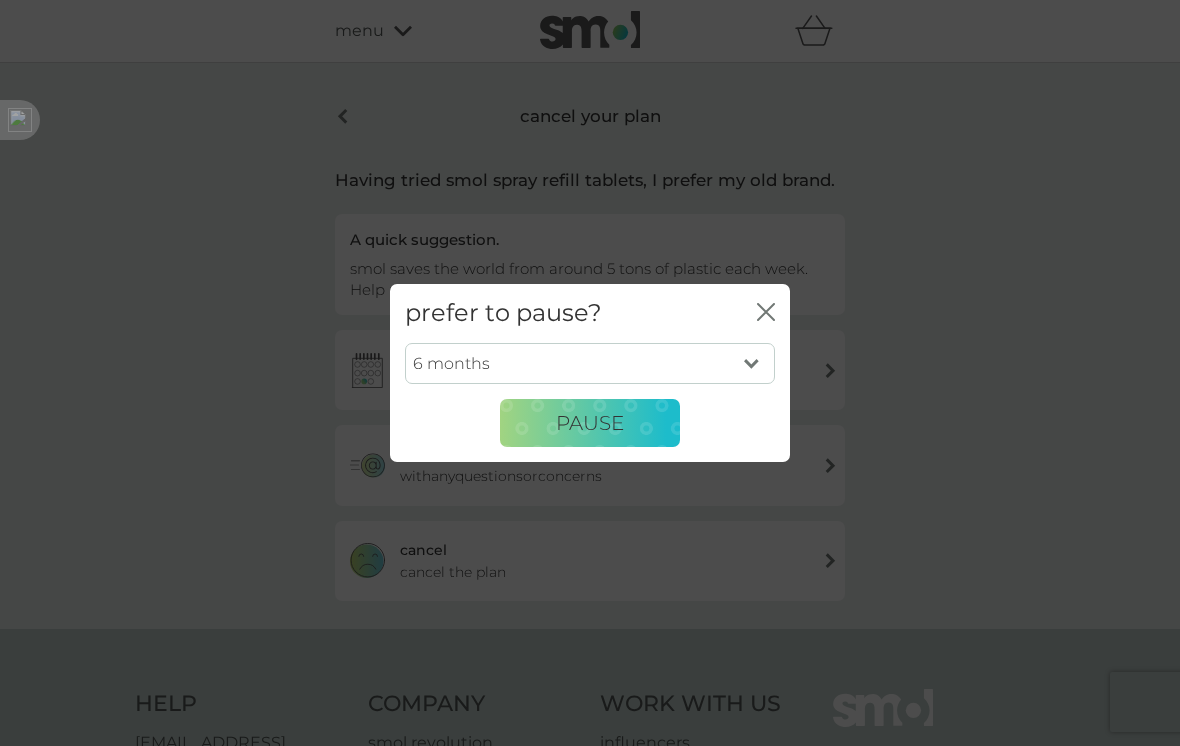 click on "PAUSE" at bounding box center (590, 423) 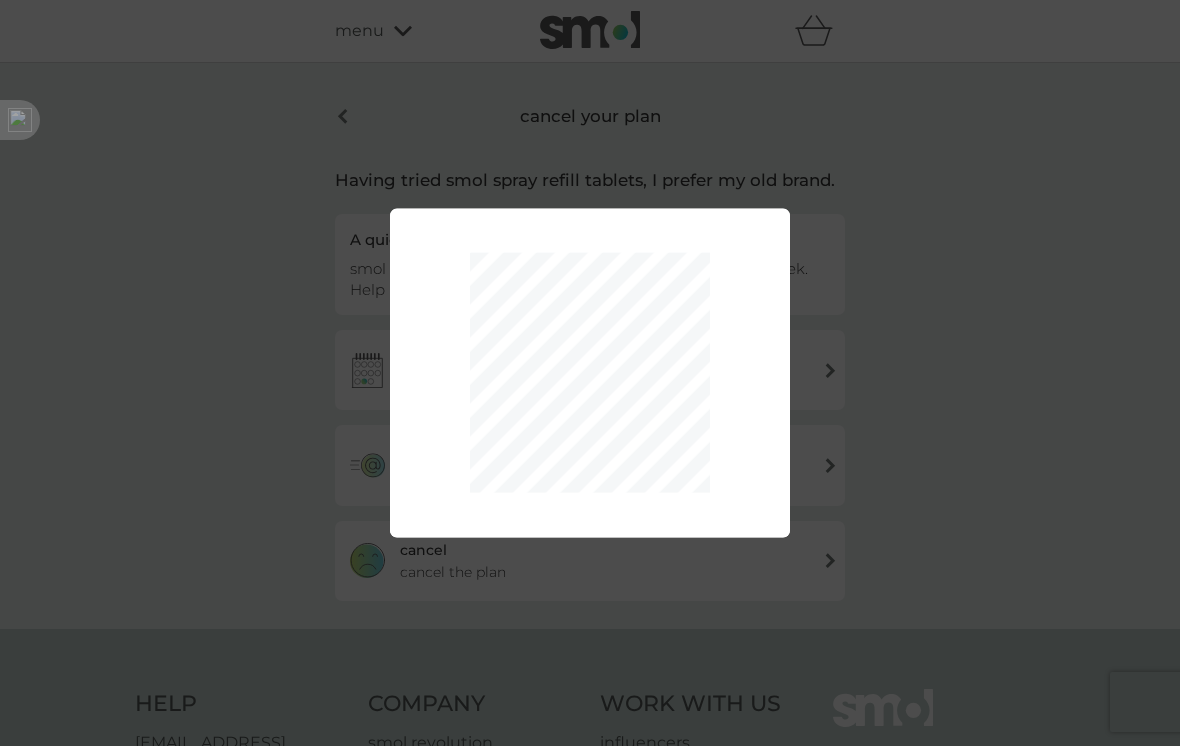 click on "1 month 3 months 6 months PAUSE" at bounding box center [590, 373] 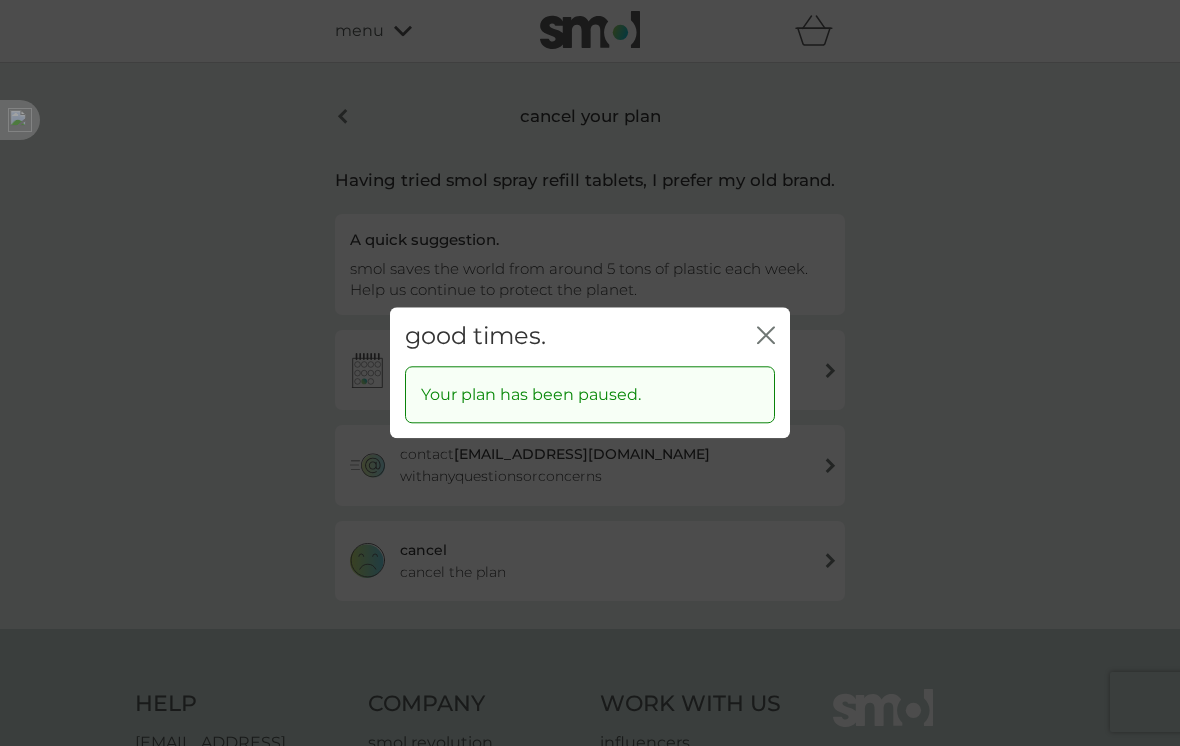 click on "good times. close Your plan has been paused." at bounding box center (590, 373) 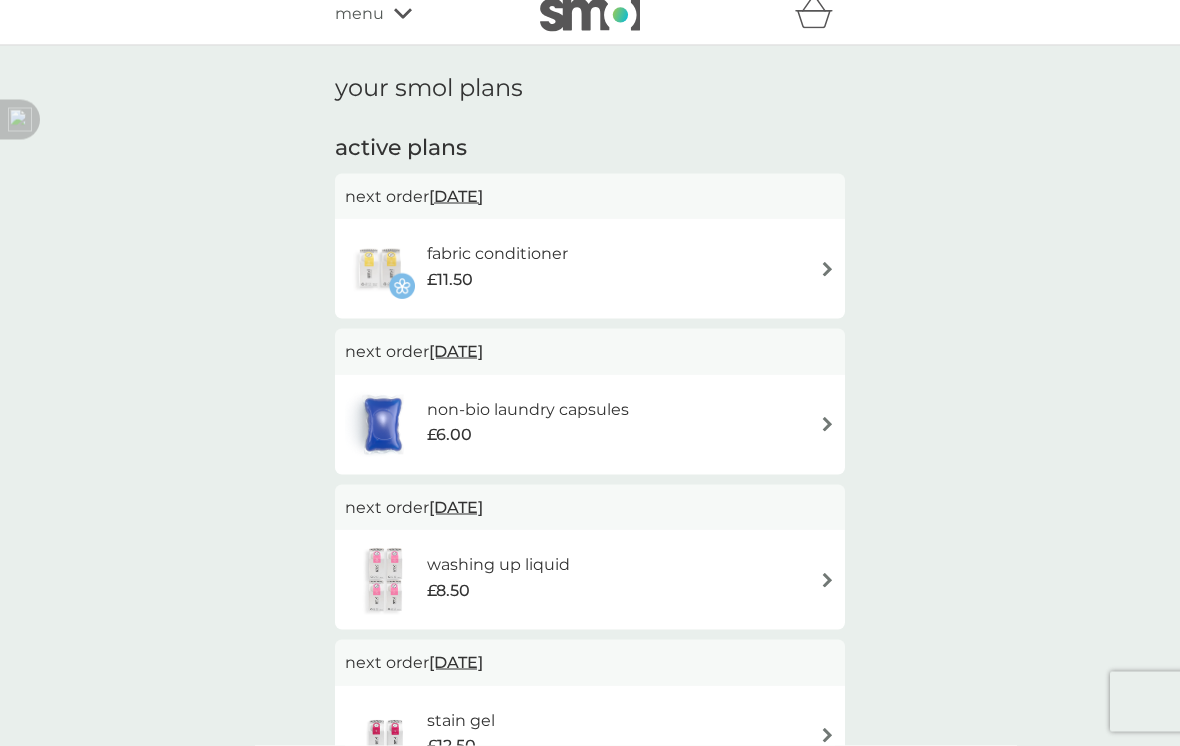scroll, scrollTop: 17, scrollLeft: 0, axis: vertical 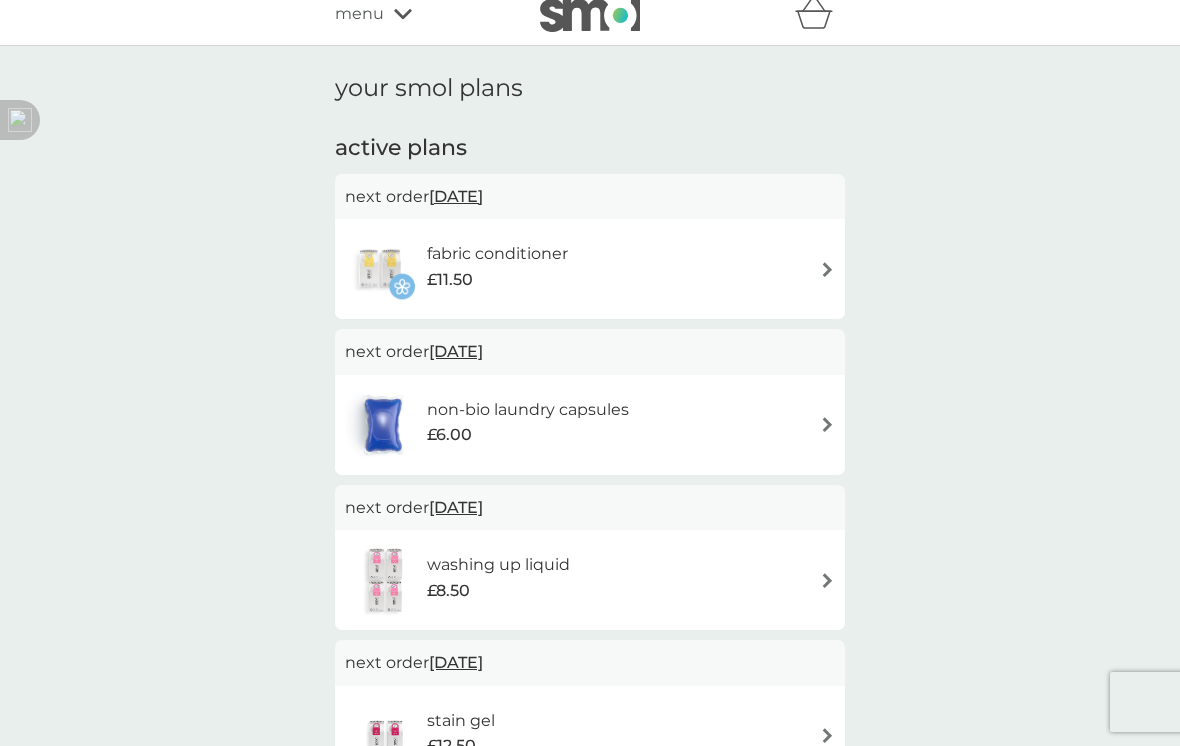 click on "non-bio laundry capsules £6.00" at bounding box center [590, 425] 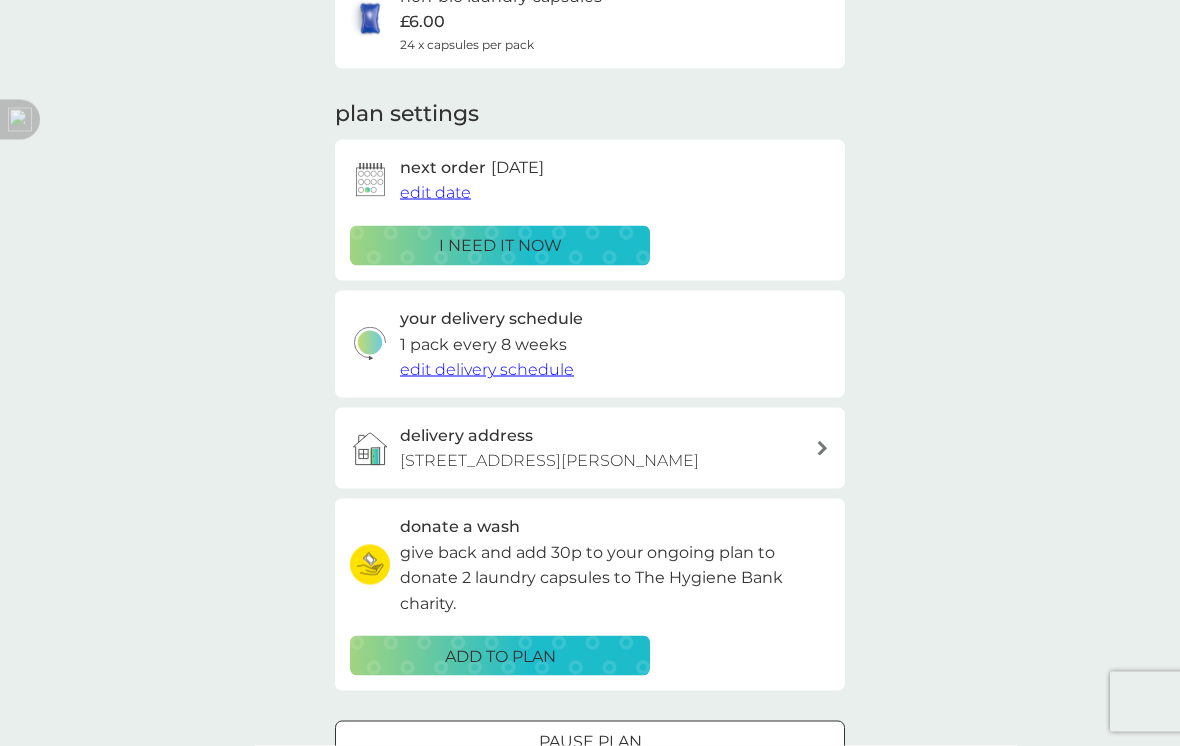 scroll, scrollTop: 199, scrollLeft: 0, axis: vertical 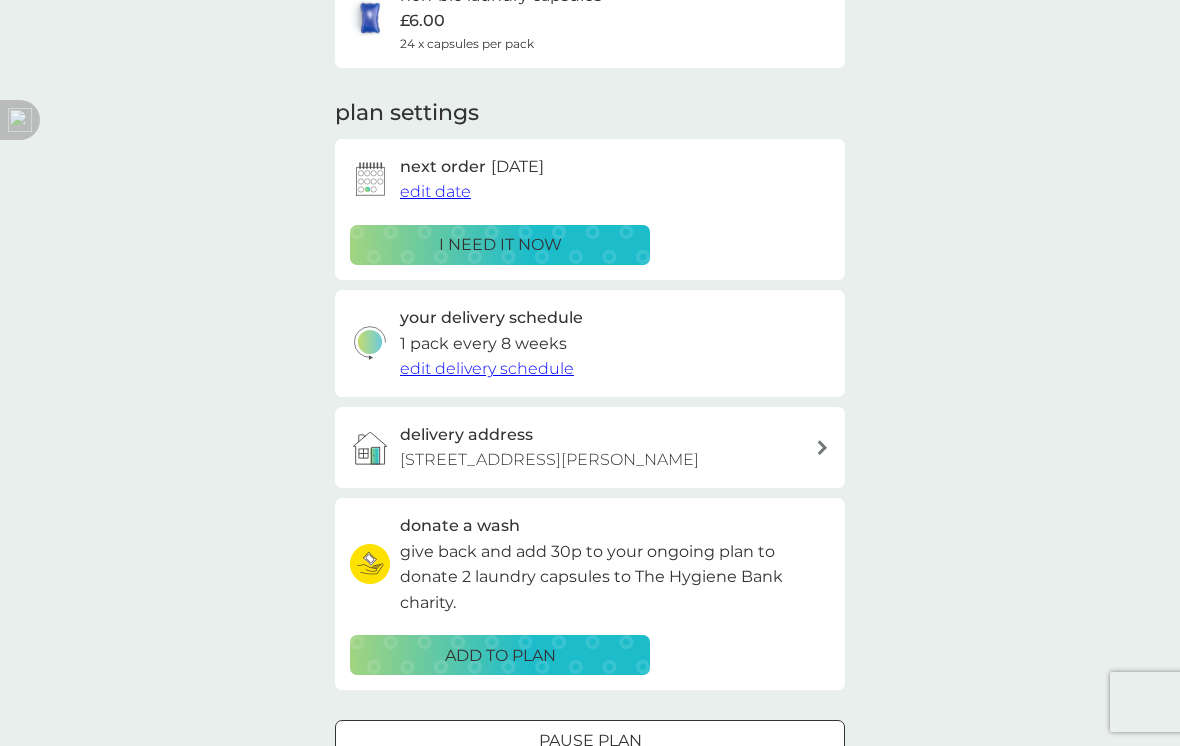 click on "edit delivery schedule" at bounding box center [487, 369] 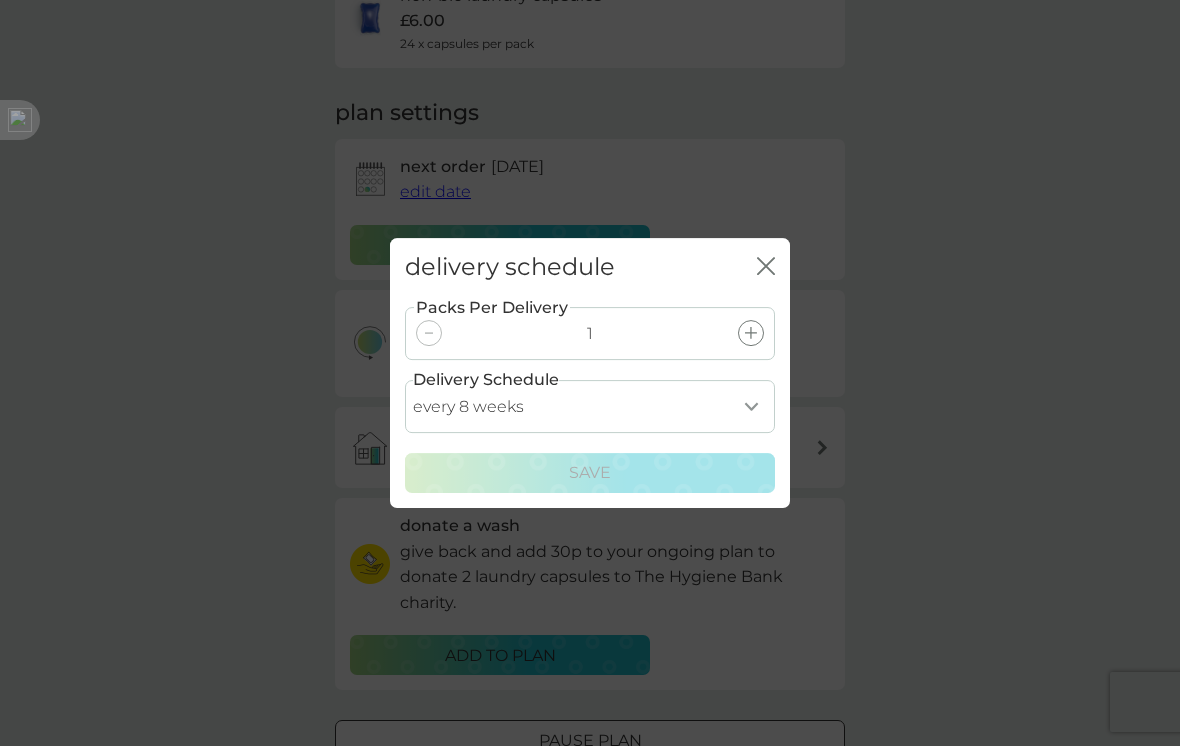click on "every 1 week every 2 weeks every 3 weeks every 4 weeks every 5 weeks every 6 weeks every 7 weeks every 8 weeks every 9 weeks every 10 weeks every 11 weeks every 12 weeks every 13 weeks every 14 weeks every 15 weeks every 16 weeks every 17 weeks" at bounding box center [590, 406] 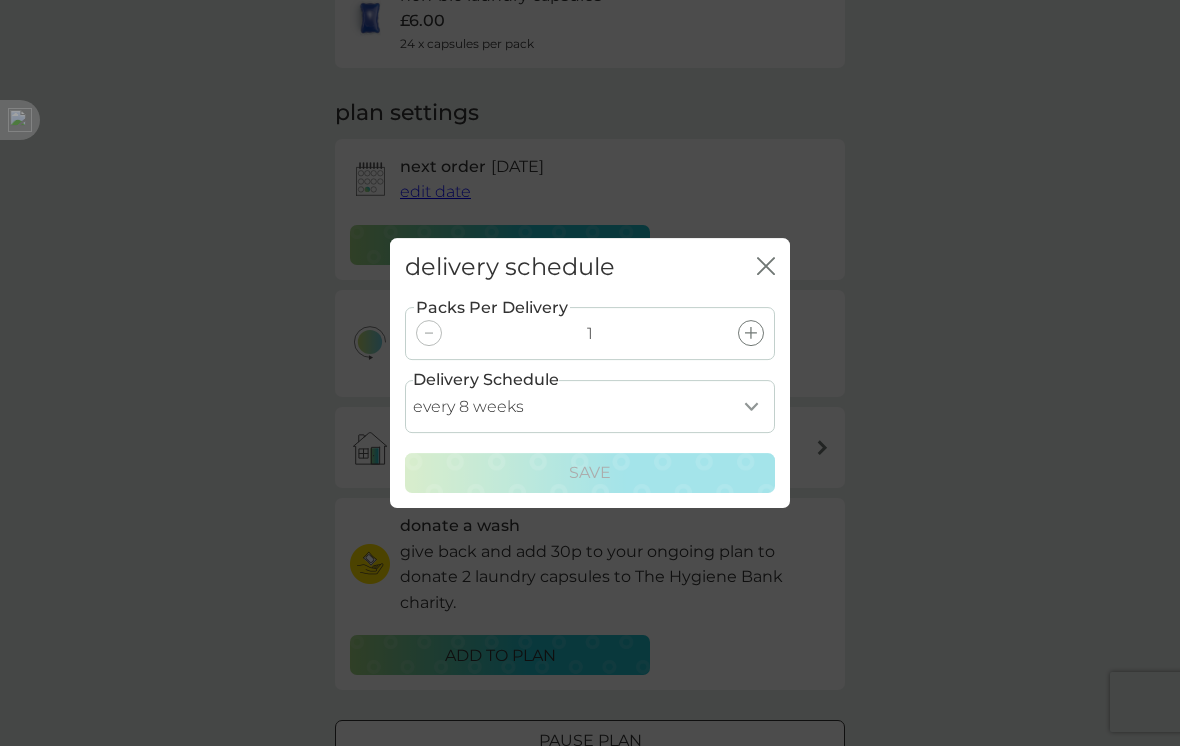 select on "42" 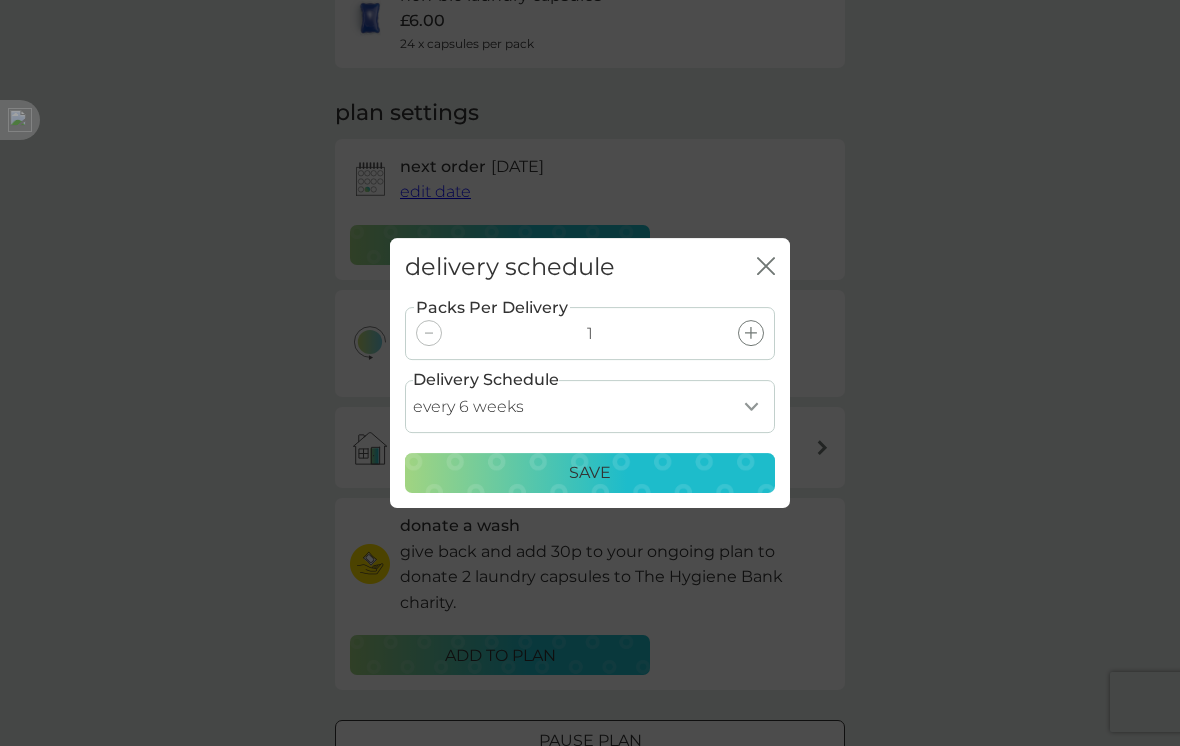 click on "Save" at bounding box center [590, 473] 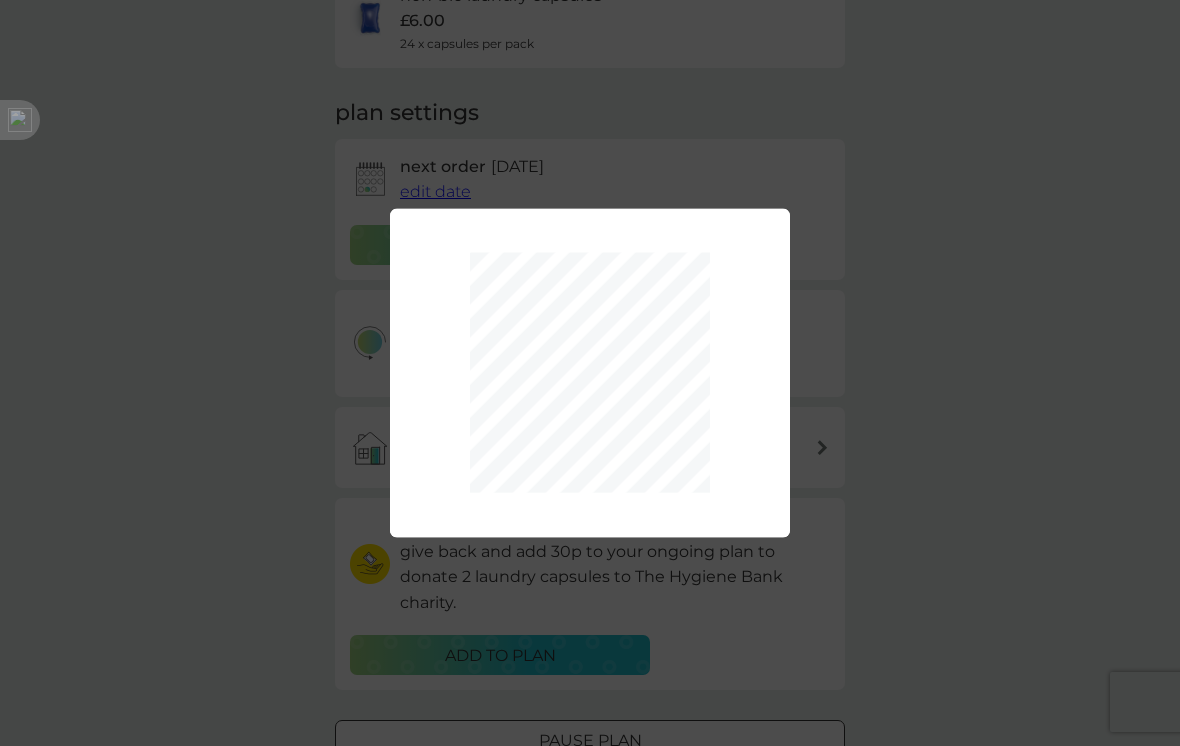 click on "Packs Per Delivery 1 Delivery Schedule every 1 week every 2 weeks every 3 weeks every 4 weeks every 5 weeks every 6 weeks every 7 weeks every 8 weeks every 9 weeks every 10 weeks every 11 weeks every 12 weeks every 13 weeks every 14 weeks every 15 weeks every 16 weeks every 17 weeks Save" at bounding box center (590, 373) 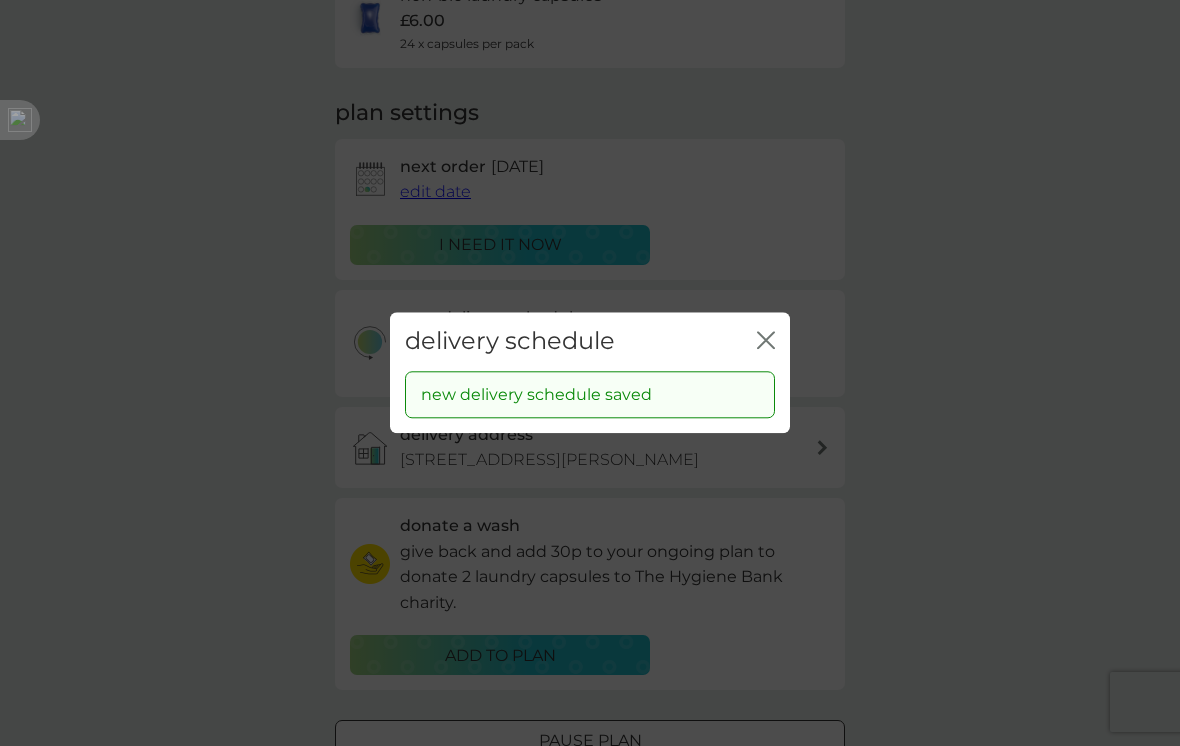 click on "close" 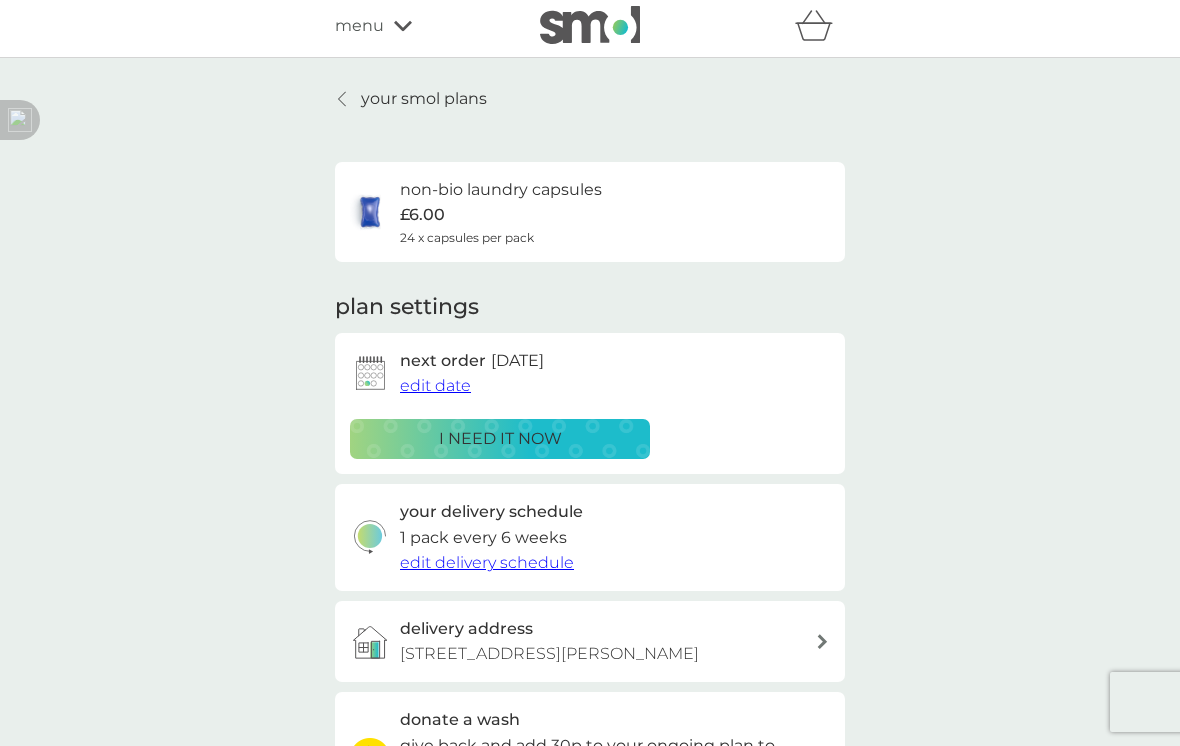 scroll, scrollTop: 0, scrollLeft: 0, axis: both 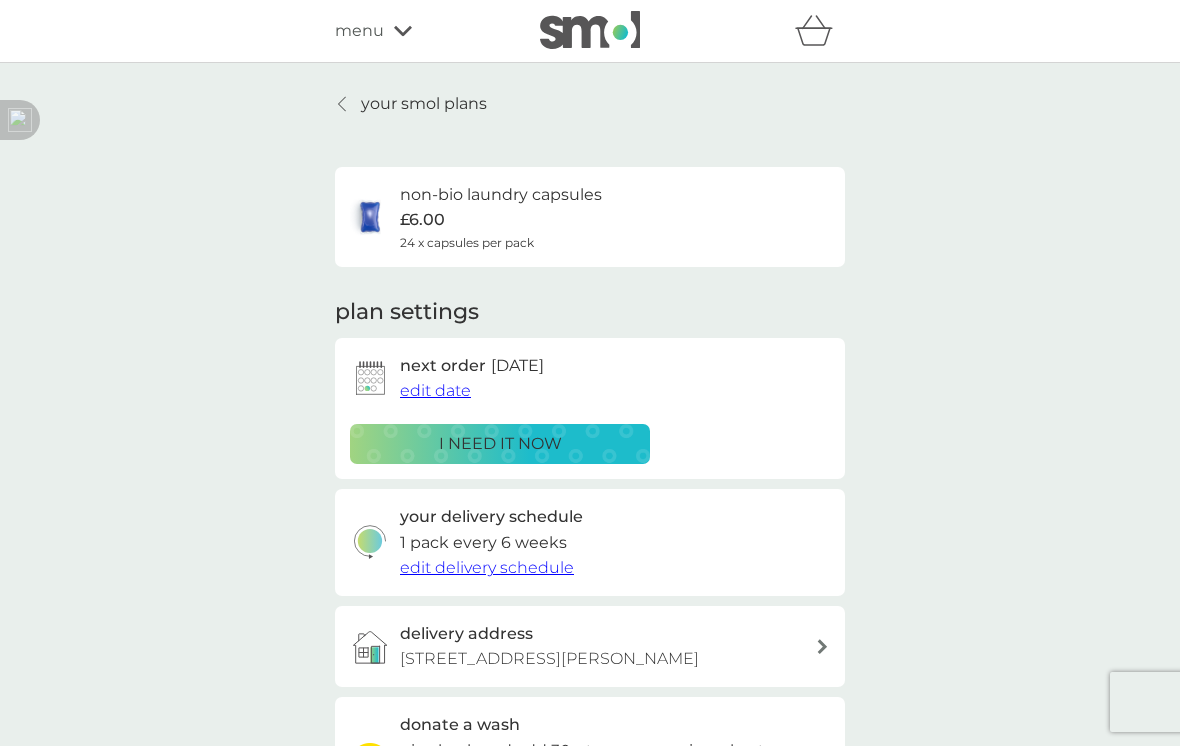 click 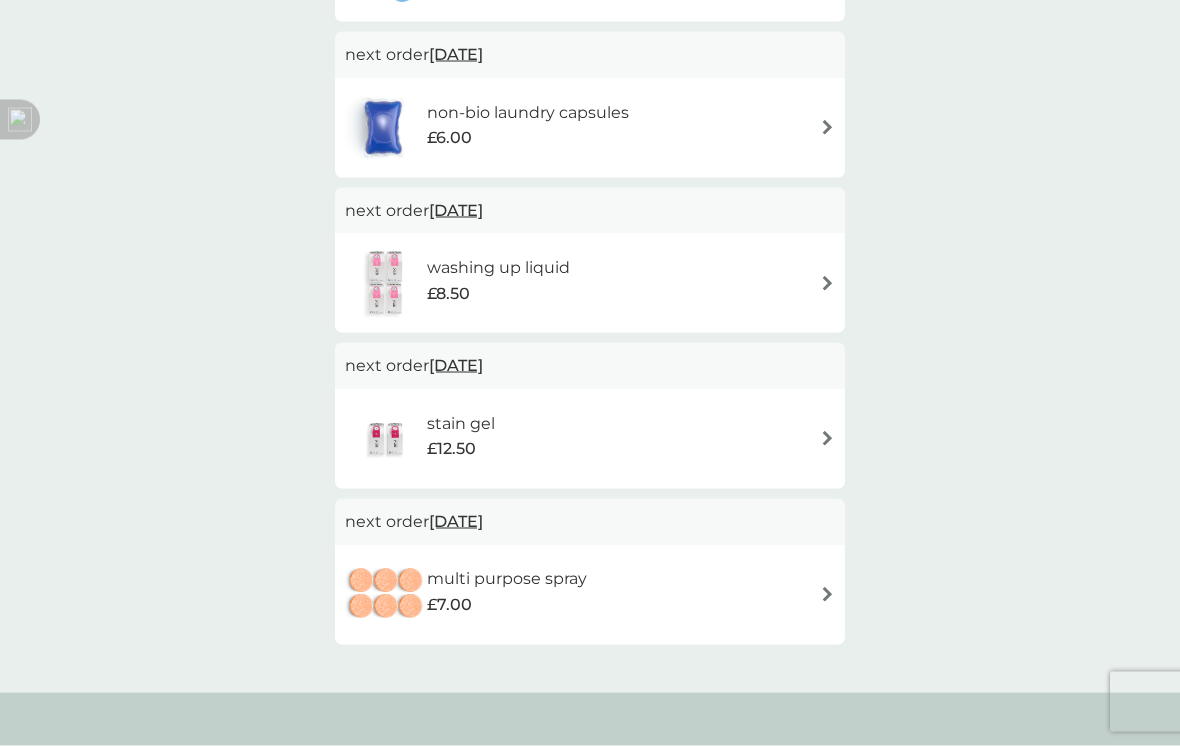 scroll, scrollTop: 315, scrollLeft: 0, axis: vertical 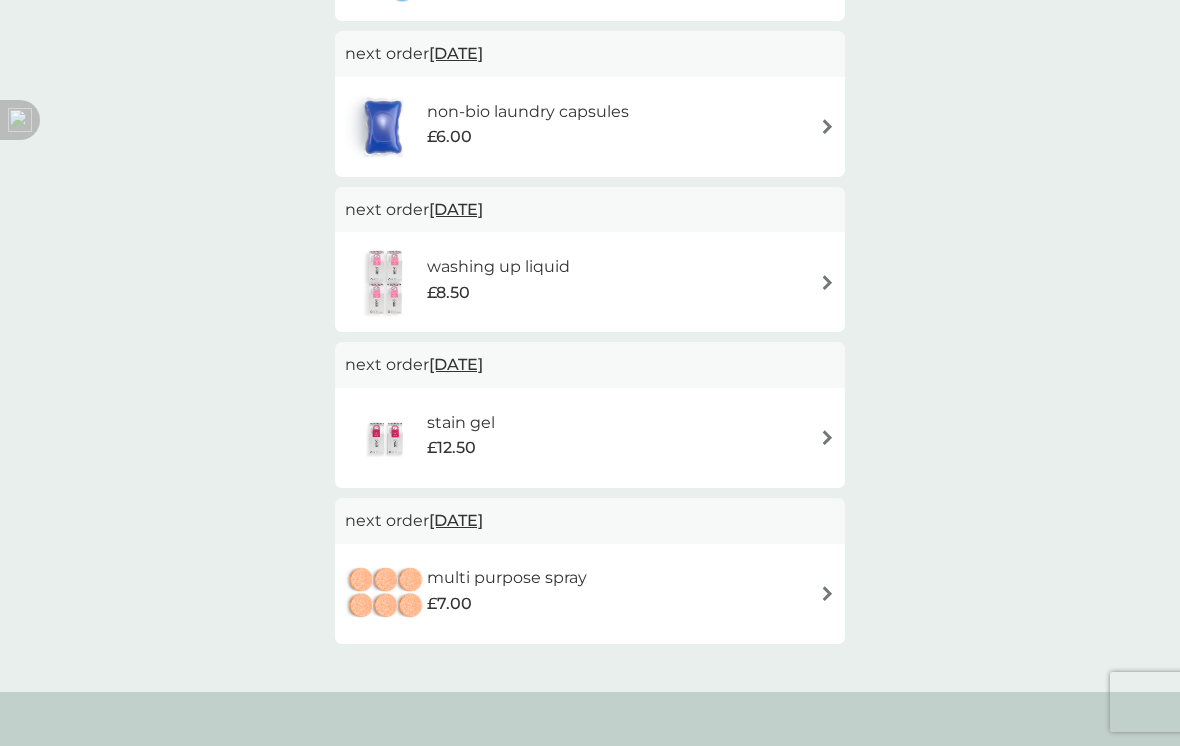 click at bounding box center (827, 437) 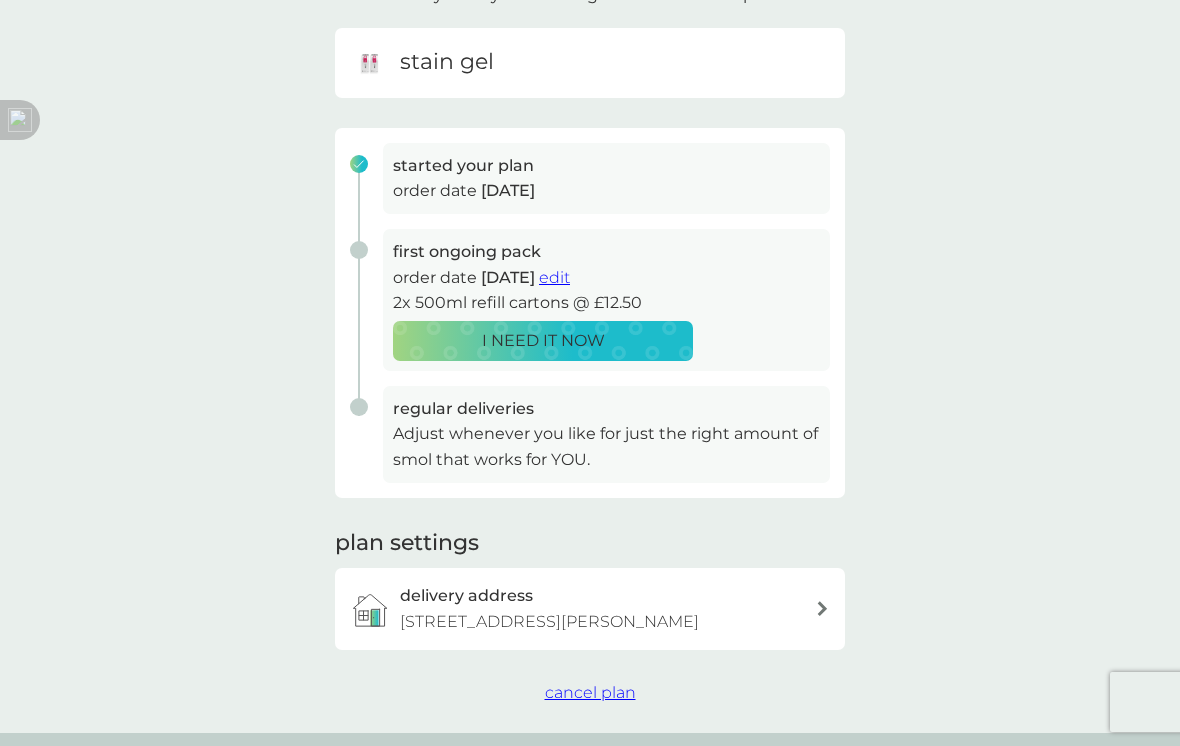 scroll, scrollTop: 195, scrollLeft: 0, axis: vertical 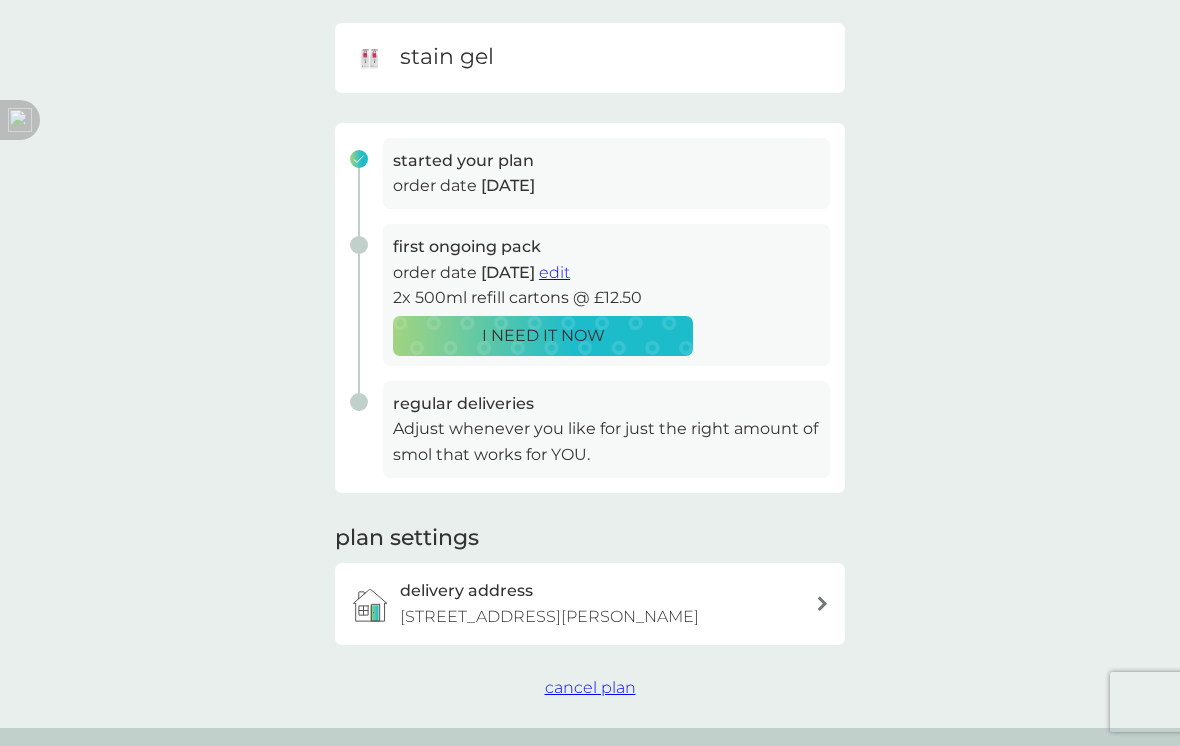 click on "cancel plan" at bounding box center [590, 687] 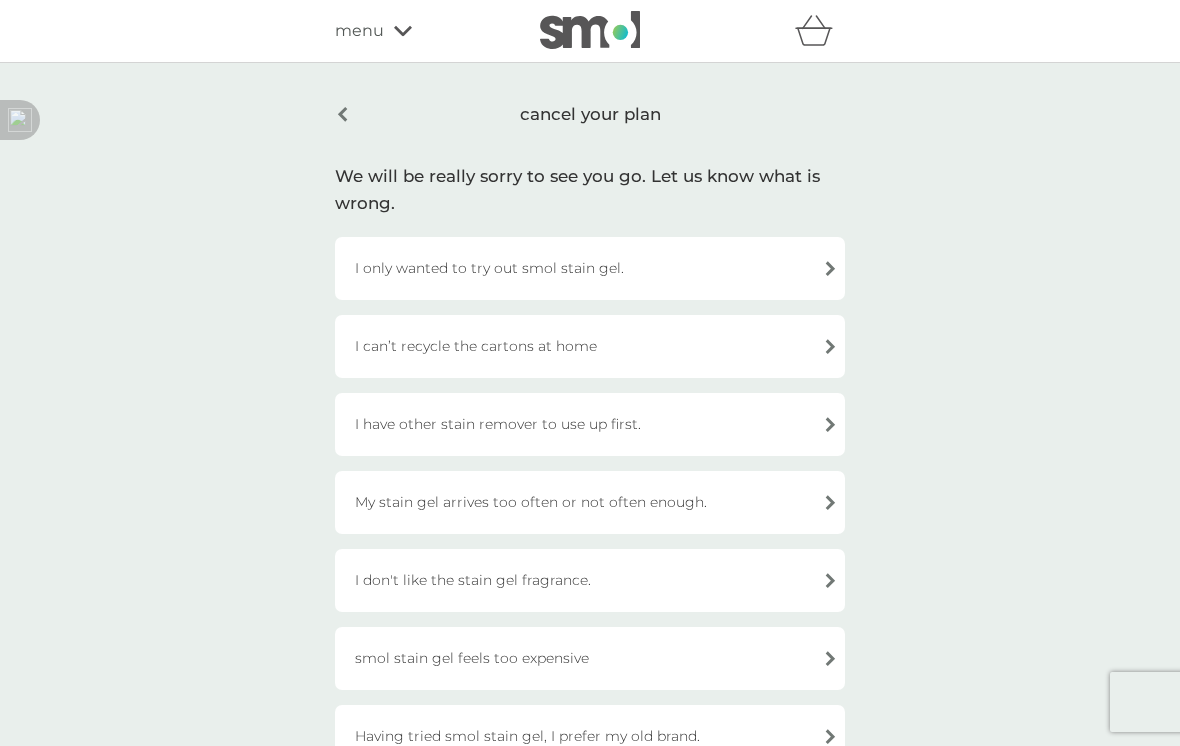 click on "I only wanted to try out smol stain gel." at bounding box center (590, 268) 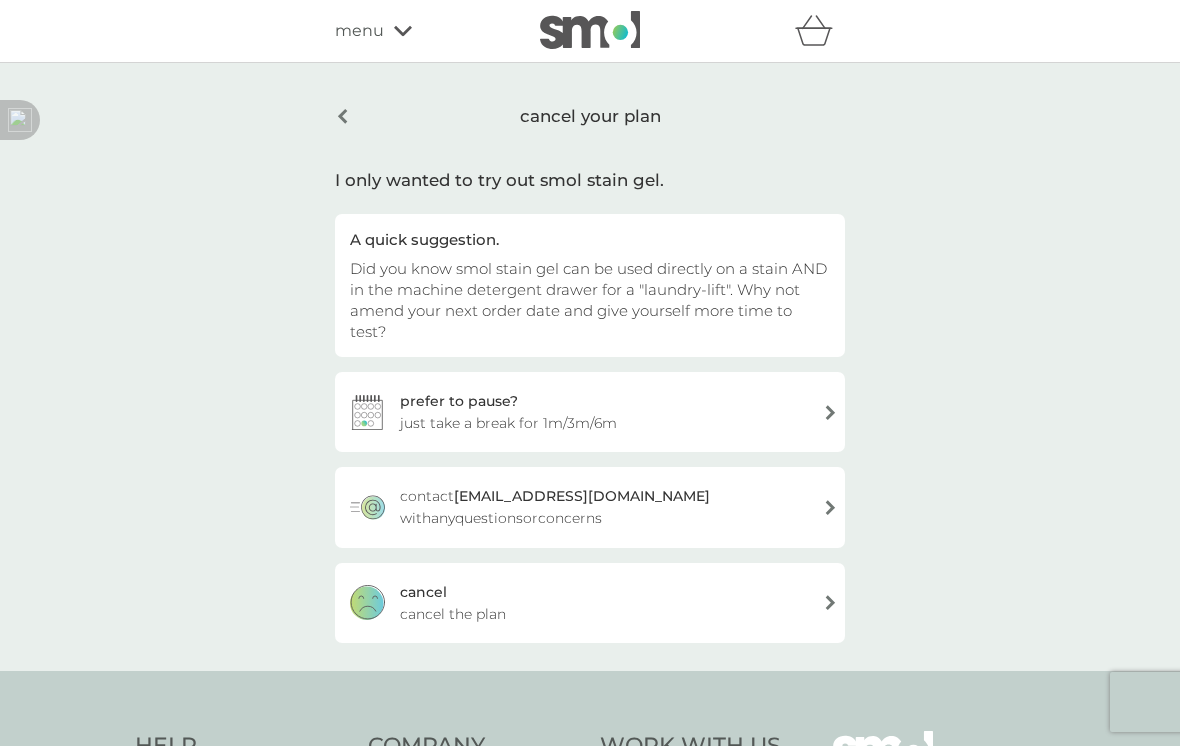 click on "prefer to pause? just take a break for 1m/3m/6m" at bounding box center [590, 412] 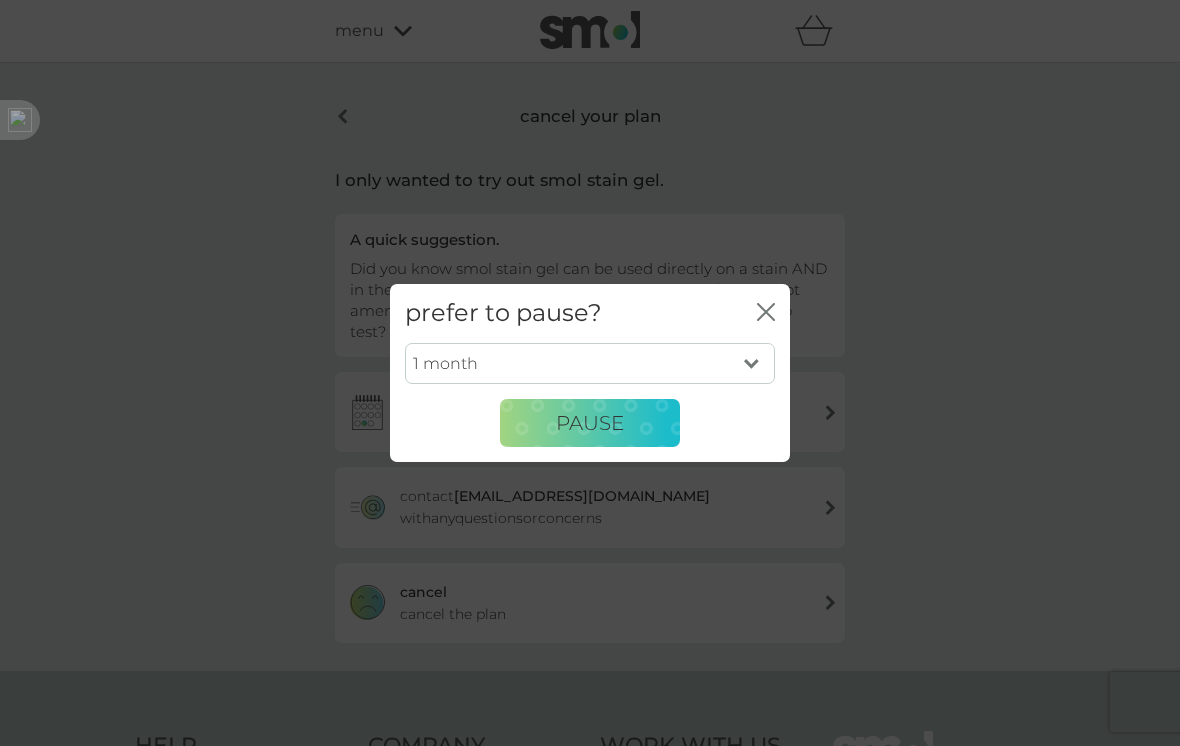click on "1 month 3 months 6 months" at bounding box center (590, 364) 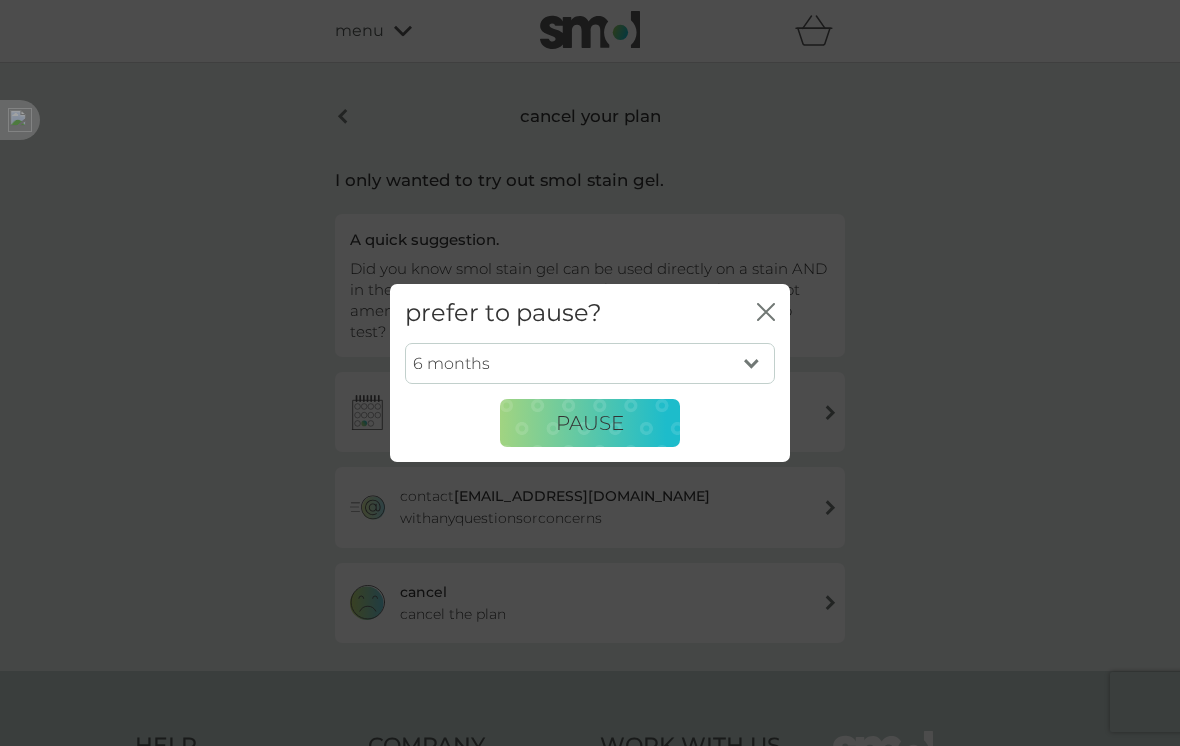 click on "PAUSE" at bounding box center (590, 423) 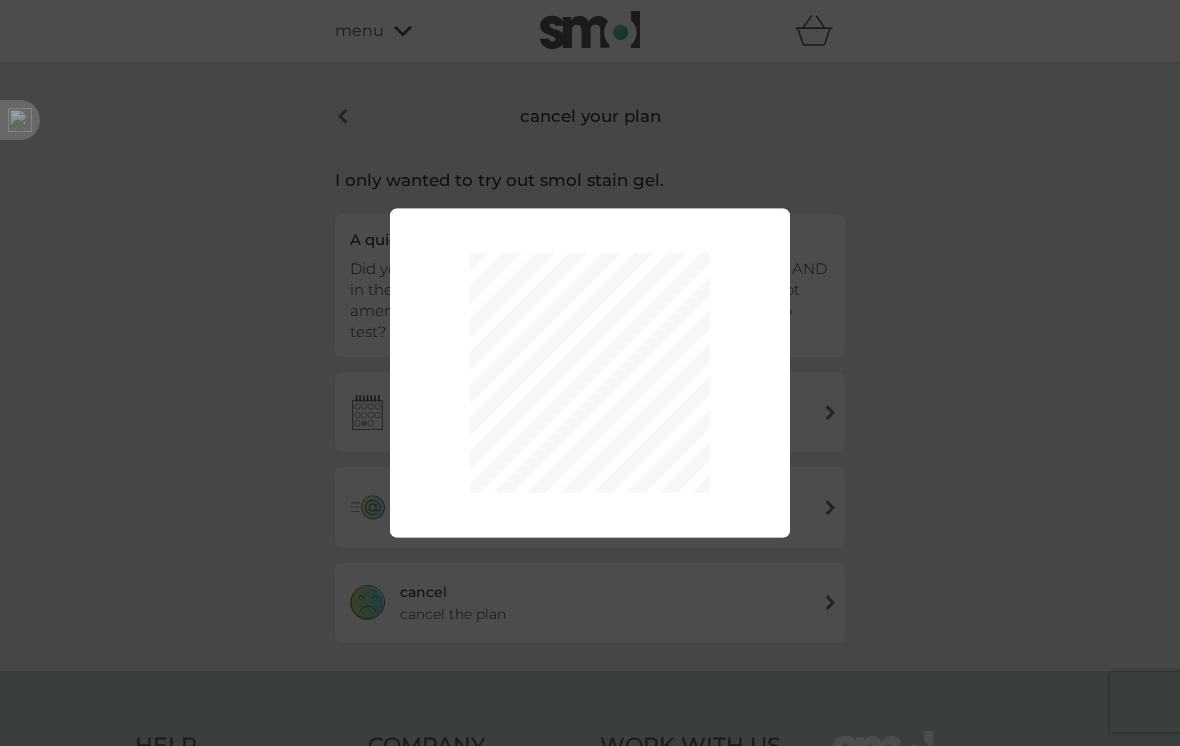 click on "1 month 3 months 6 months PAUSE" at bounding box center [590, 373] 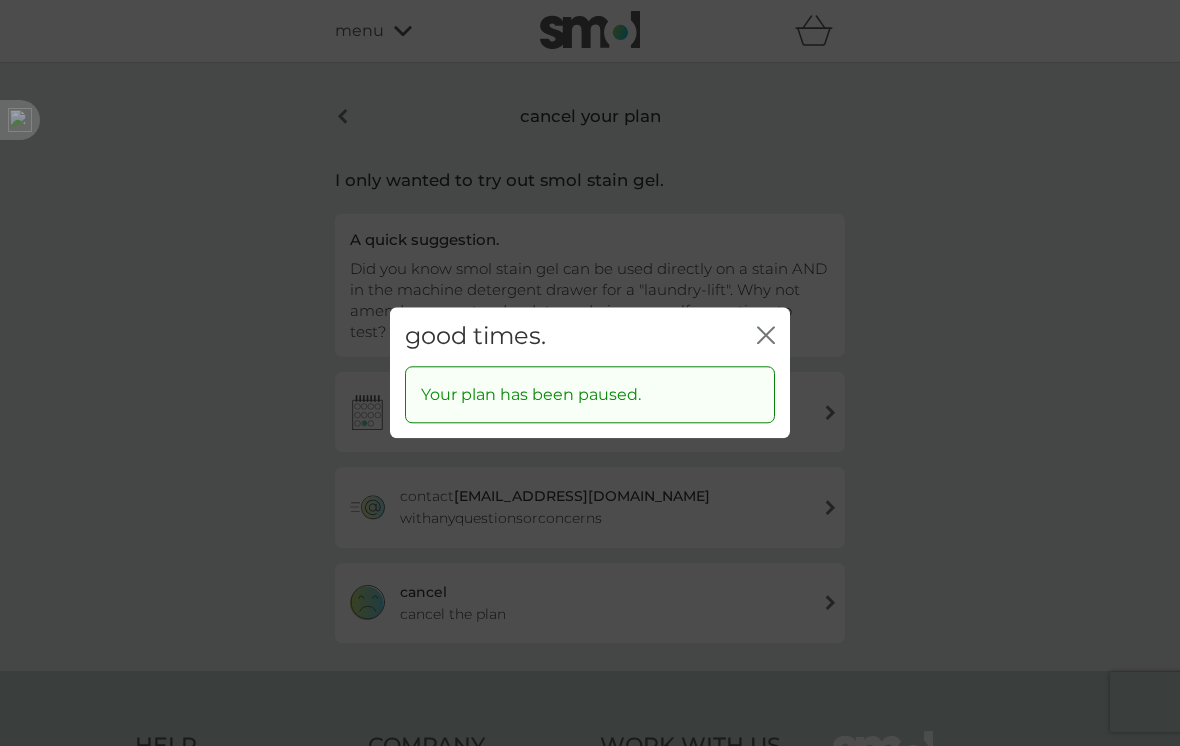 click on "good times. close" at bounding box center [590, 336] 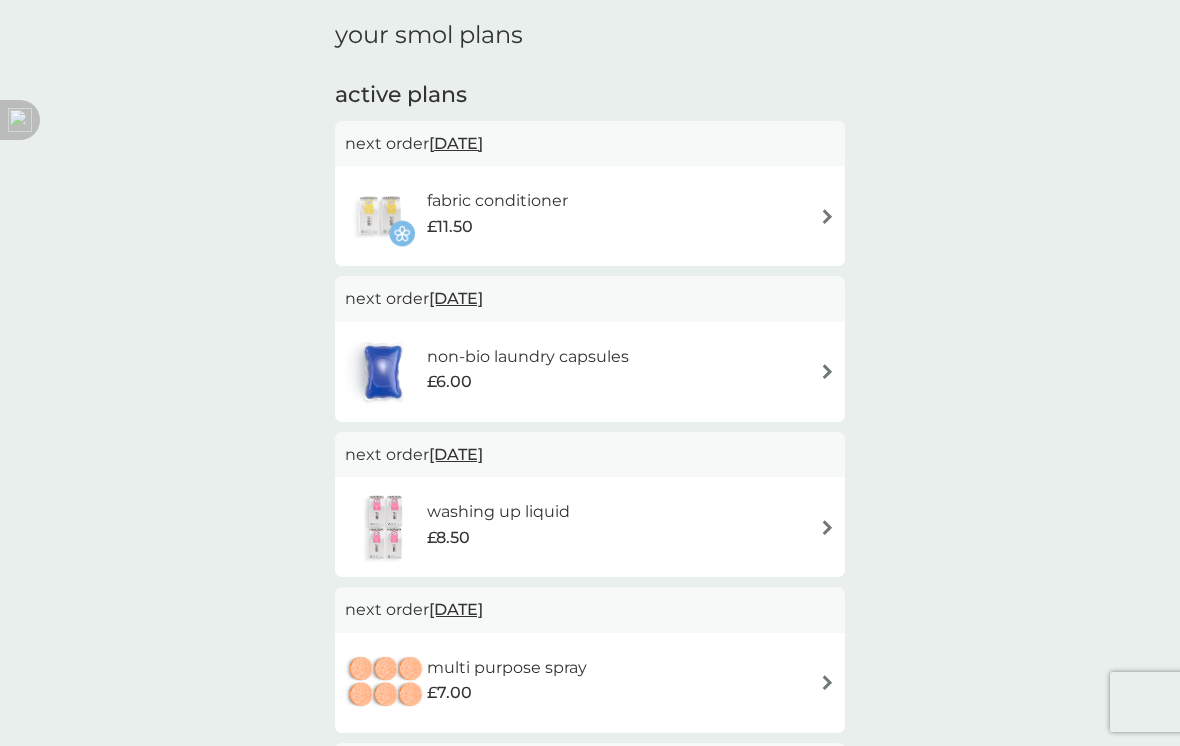 scroll, scrollTop: 0, scrollLeft: 0, axis: both 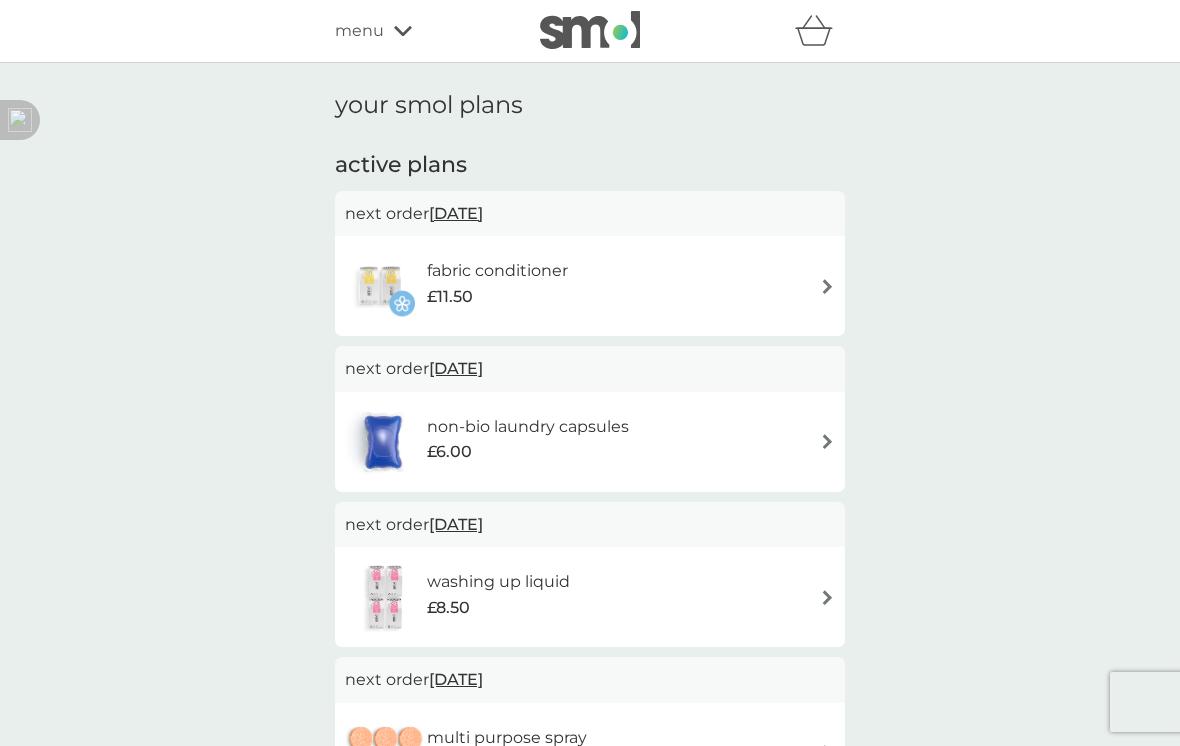 click 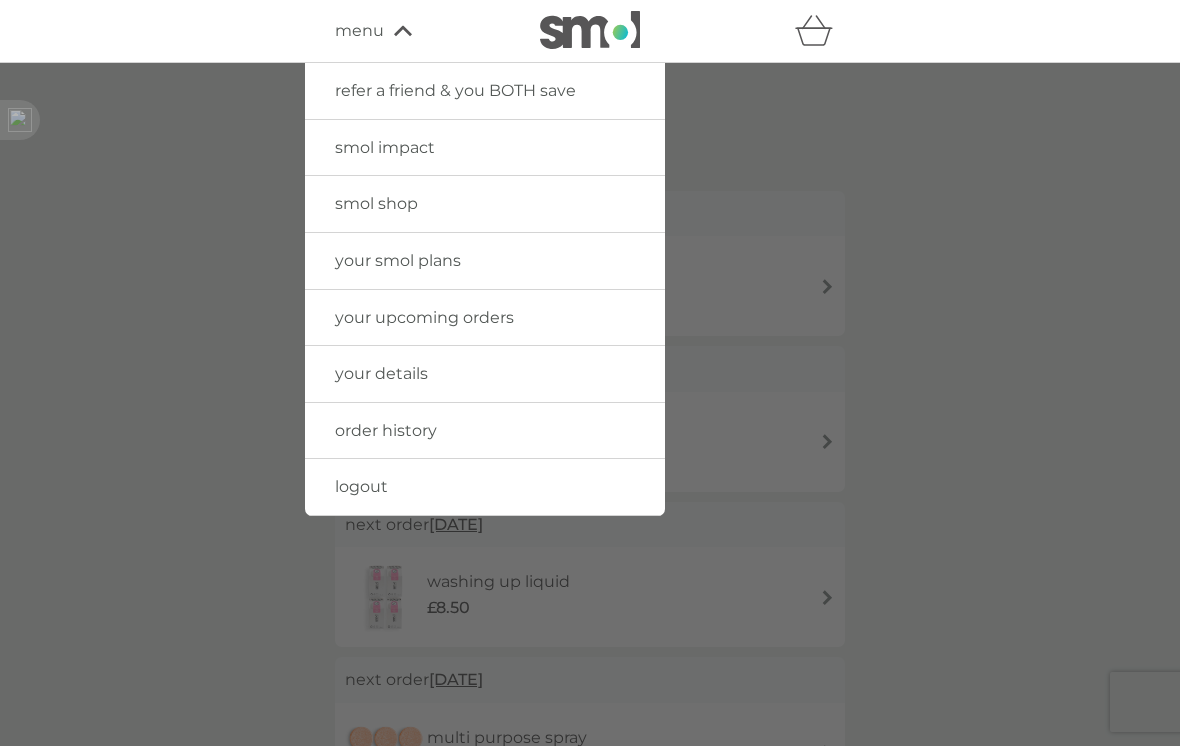 click on "logout" at bounding box center (361, 486) 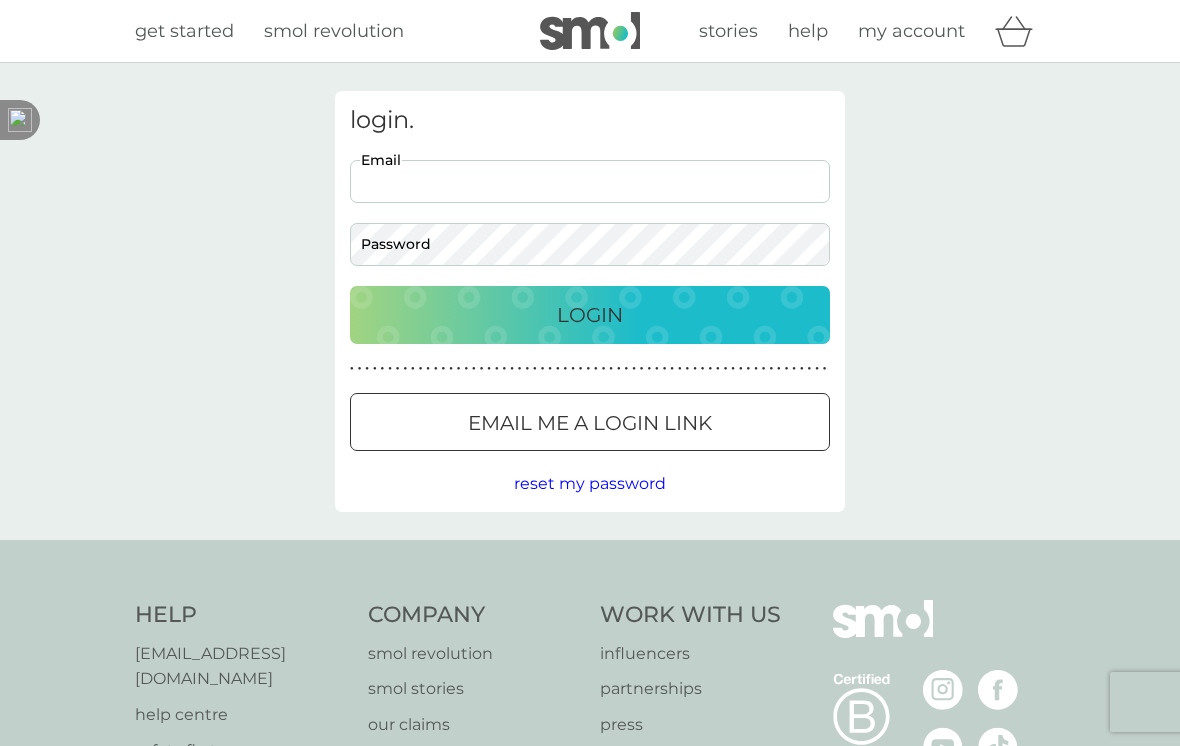 scroll, scrollTop: 0, scrollLeft: 0, axis: both 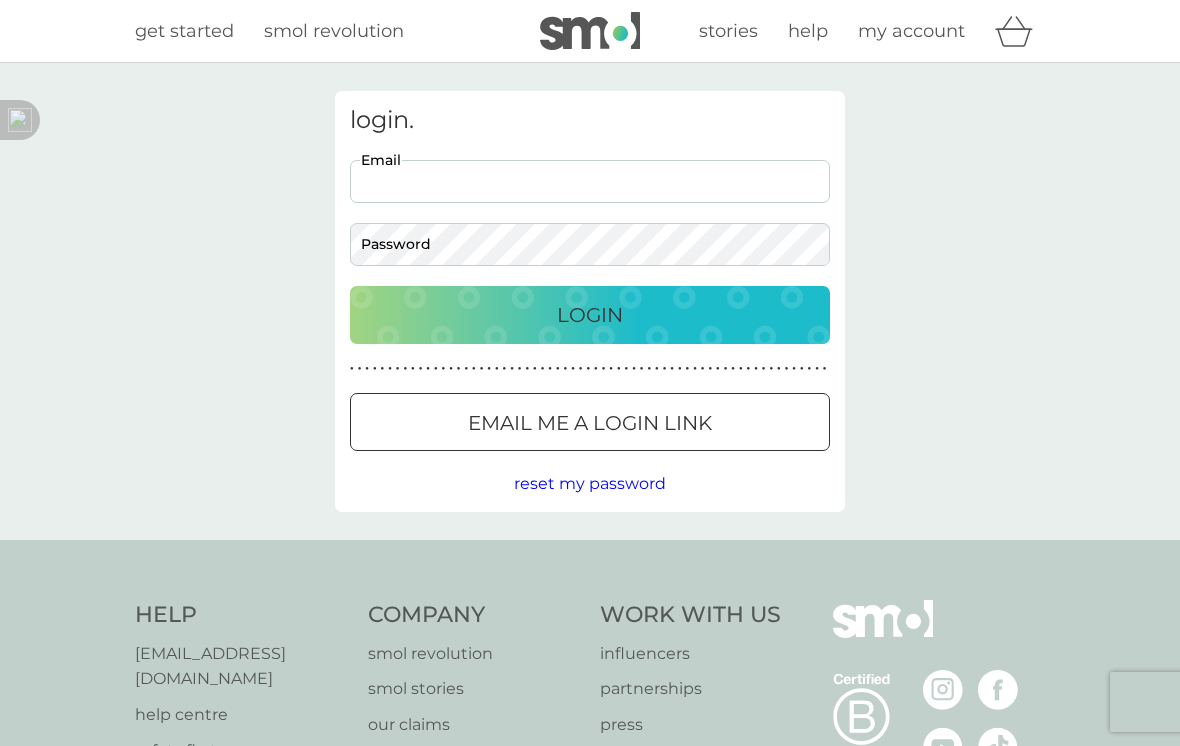 type on "[PERSON_NAME][EMAIL_ADDRESS][DOMAIN_NAME]" 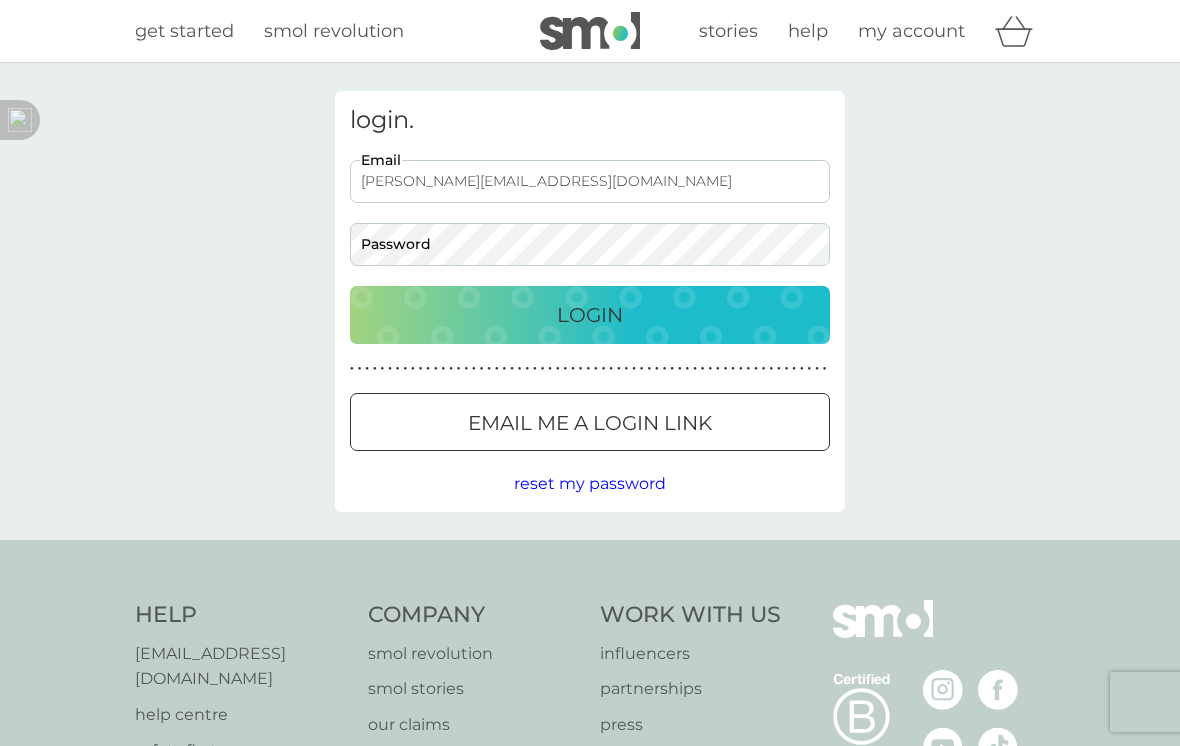 click on "Login" at bounding box center [590, 315] 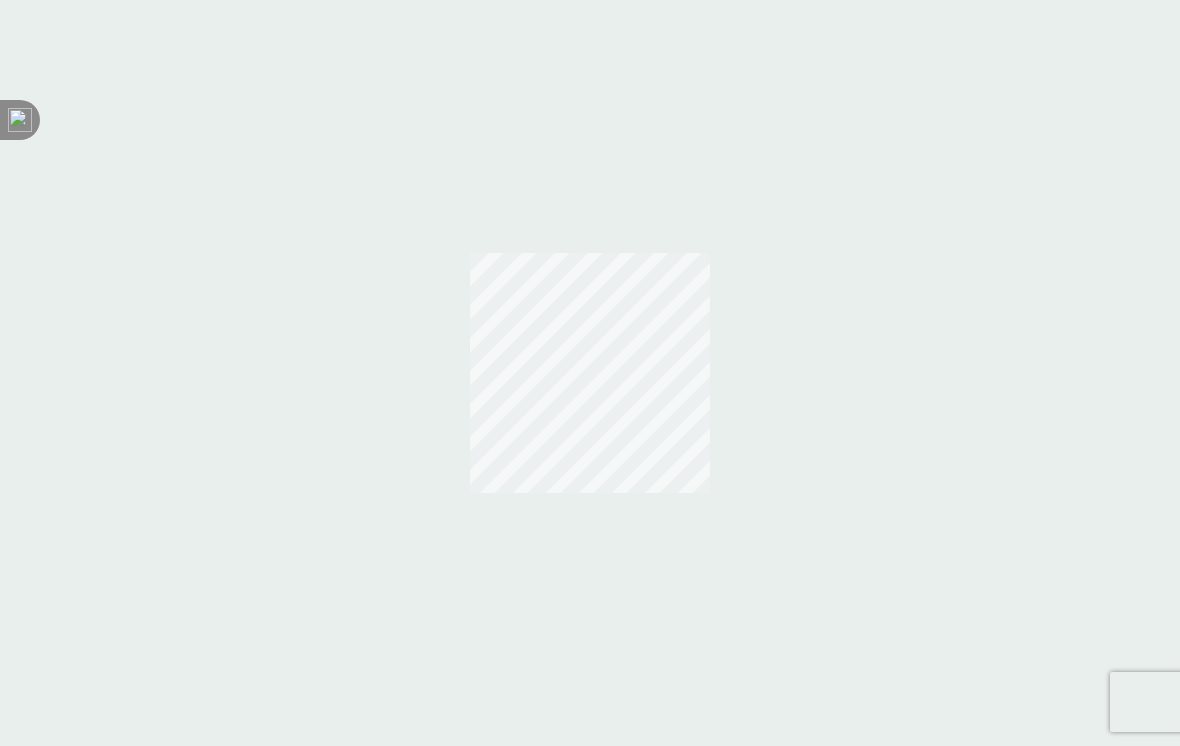 scroll, scrollTop: 0, scrollLeft: 0, axis: both 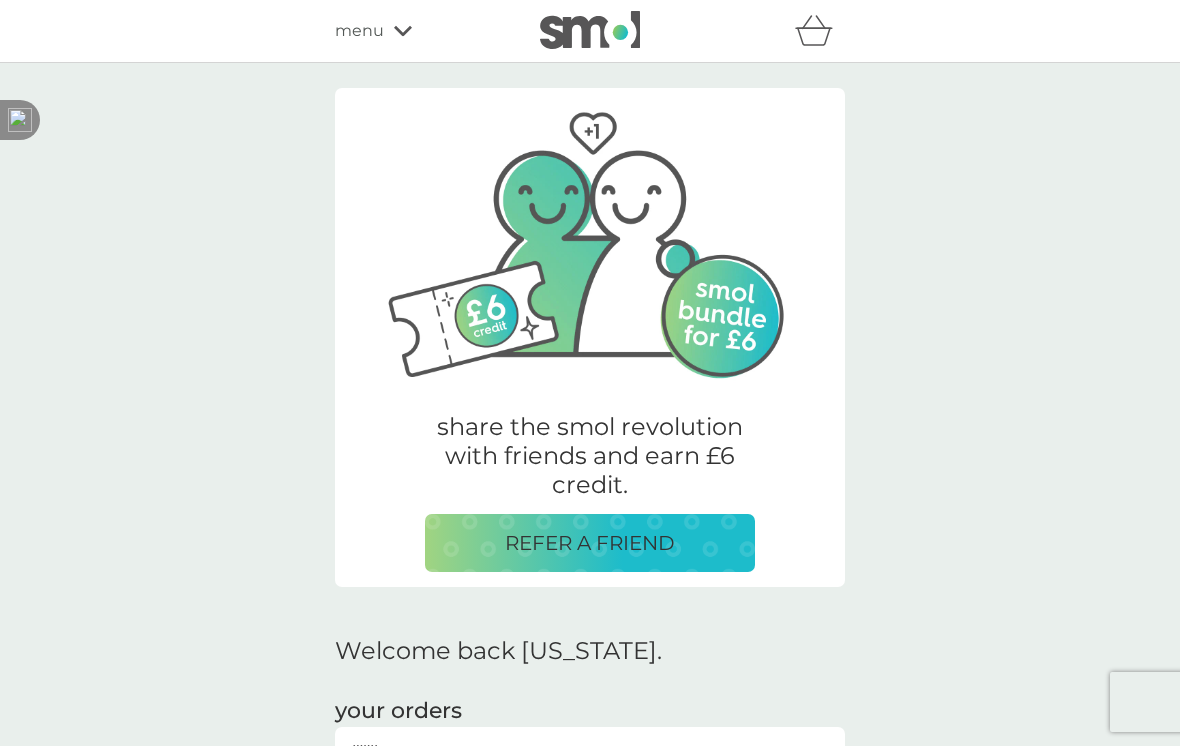 click 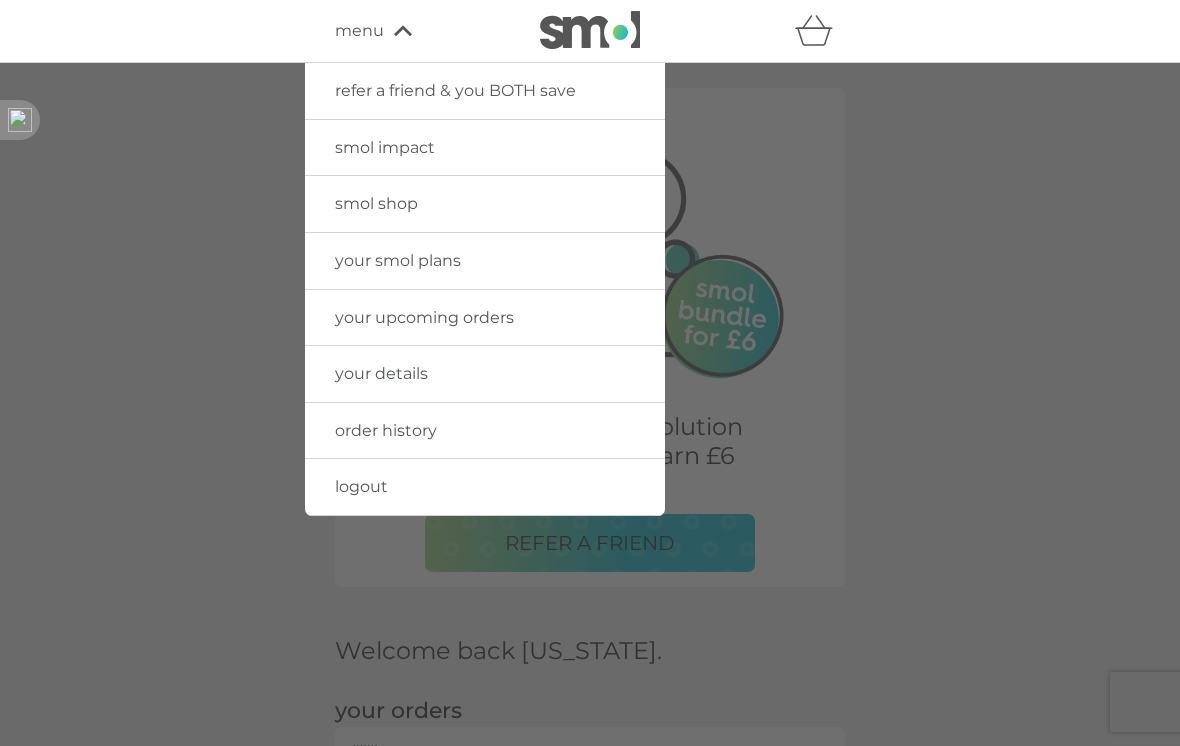click on "logout" at bounding box center (361, 486) 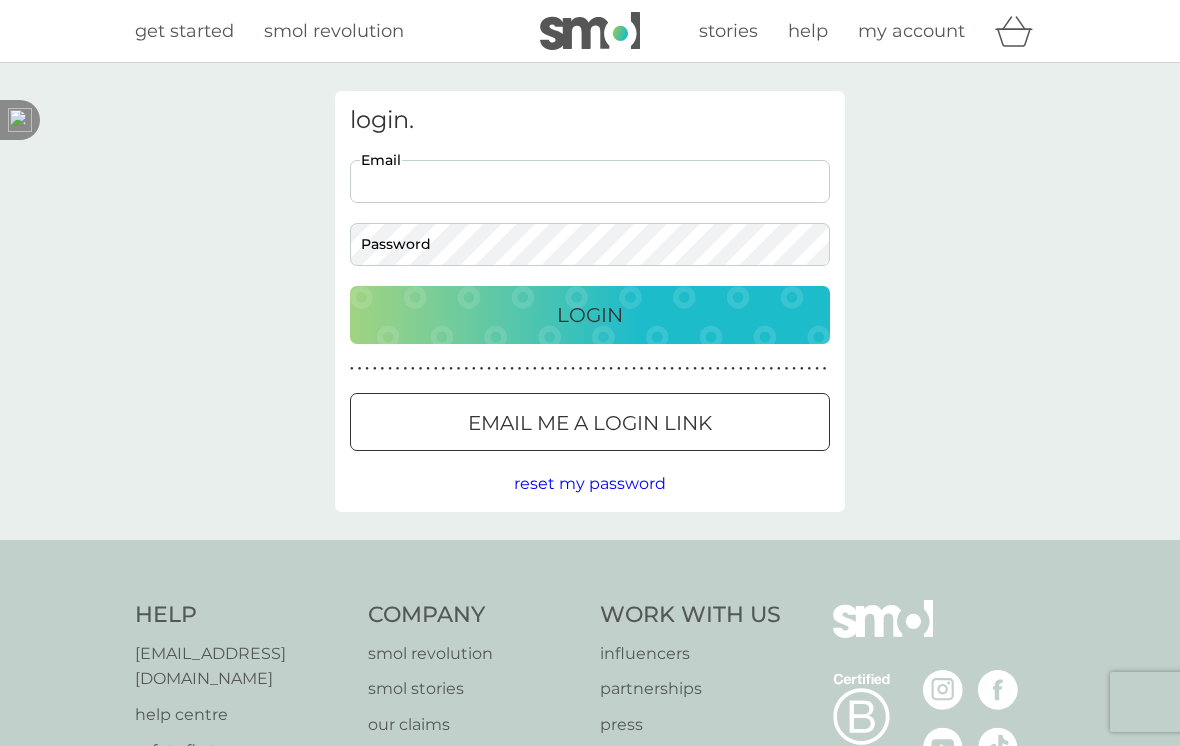 scroll, scrollTop: 0, scrollLeft: 0, axis: both 